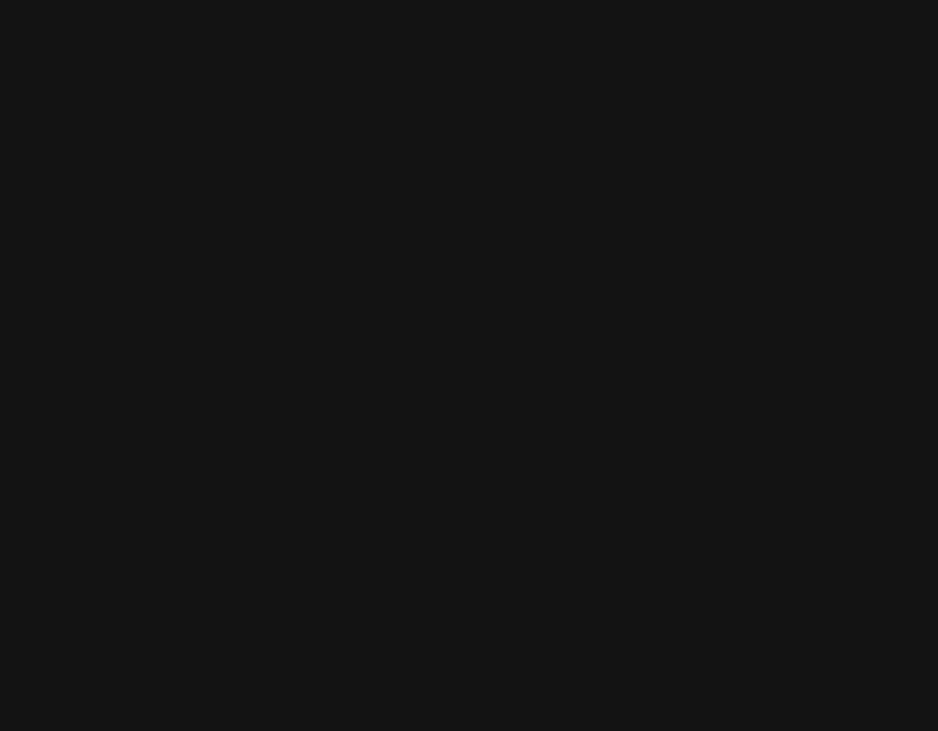 scroll, scrollTop: 0, scrollLeft: 0, axis: both 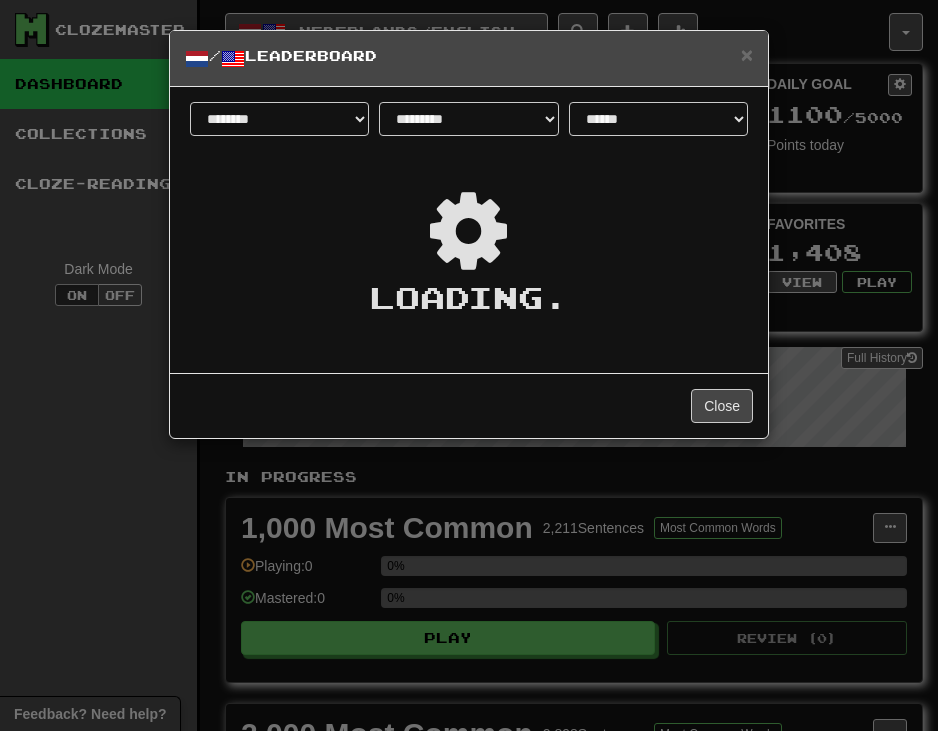 select on "**********" 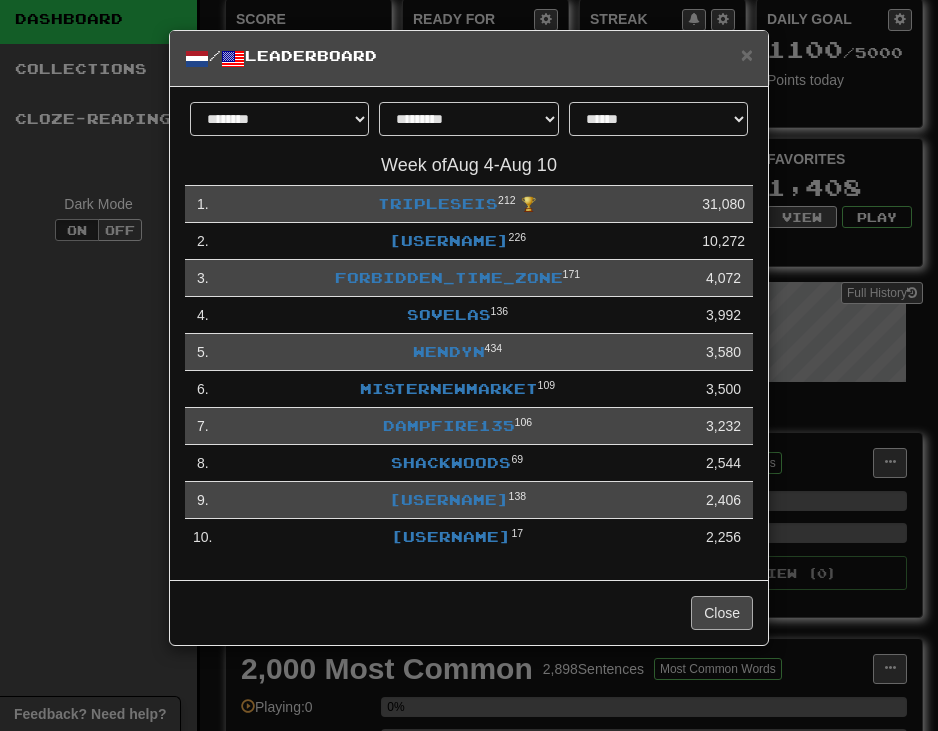click on "Close" at bounding box center (722, 613) 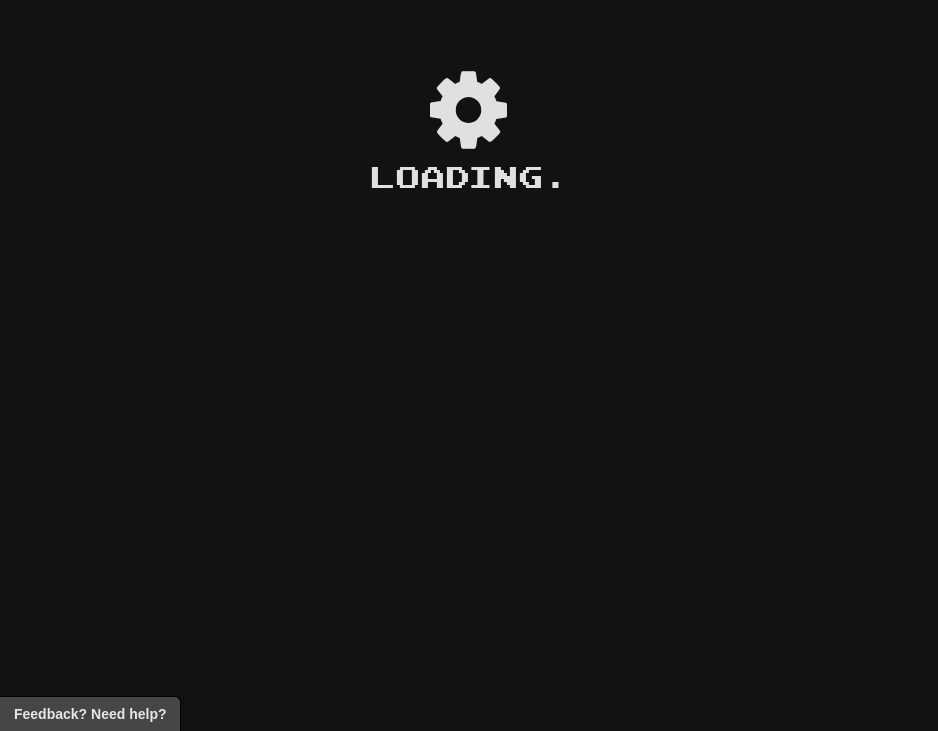 scroll, scrollTop: 0, scrollLeft: 0, axis: both 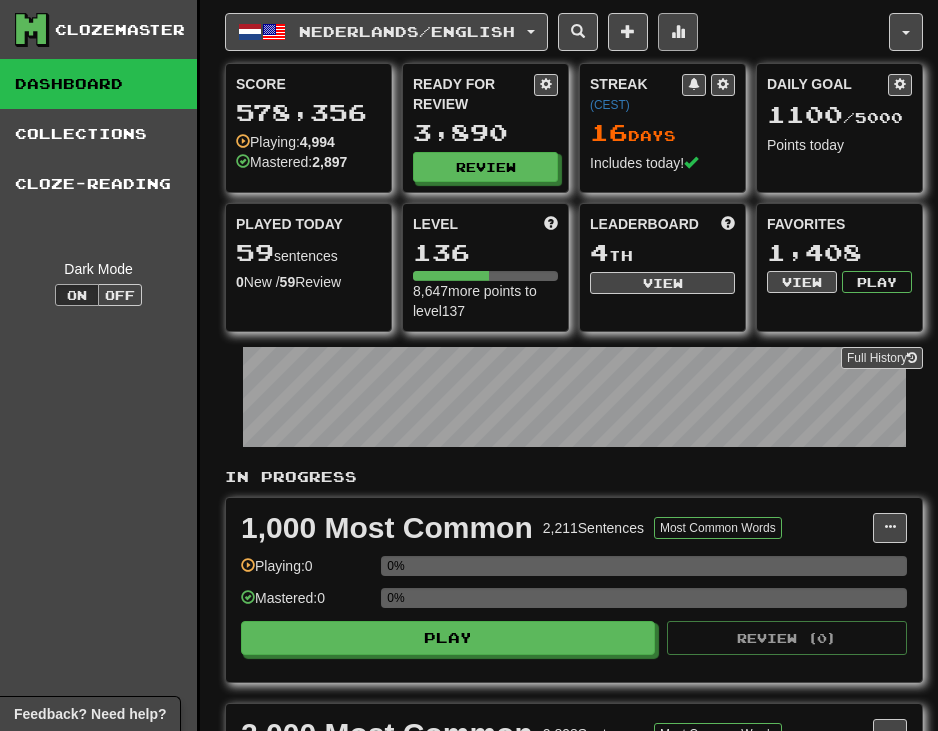 click at bounding box center (678, 31) 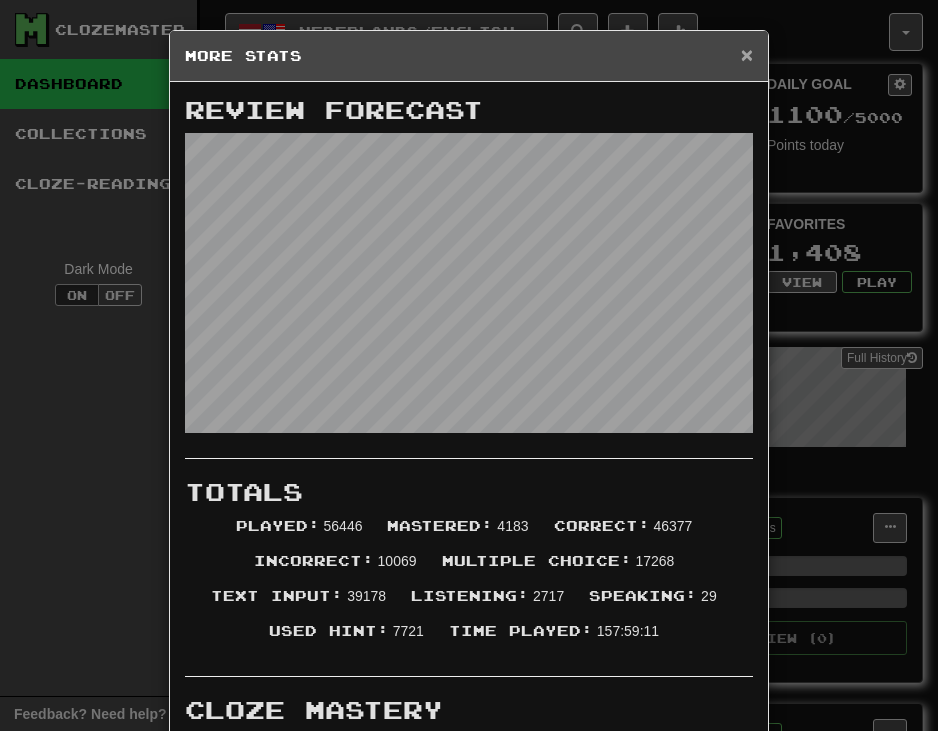 click on "×" at bounding box center (747, 54) 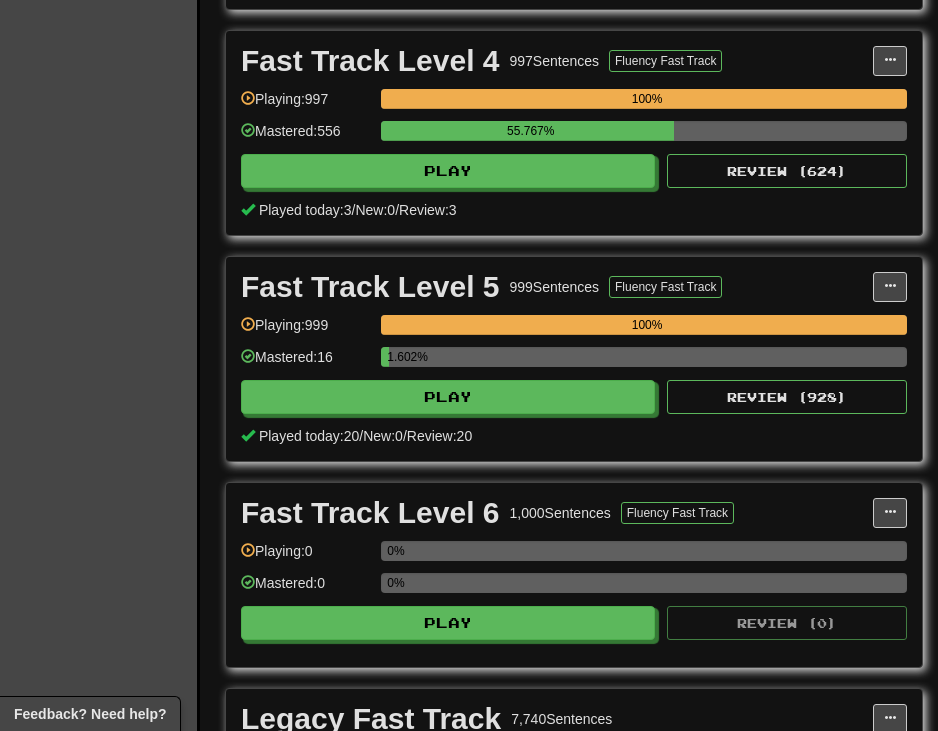 scroll, scrollTop: 2172, scrollLeft: 0, axis: vertical 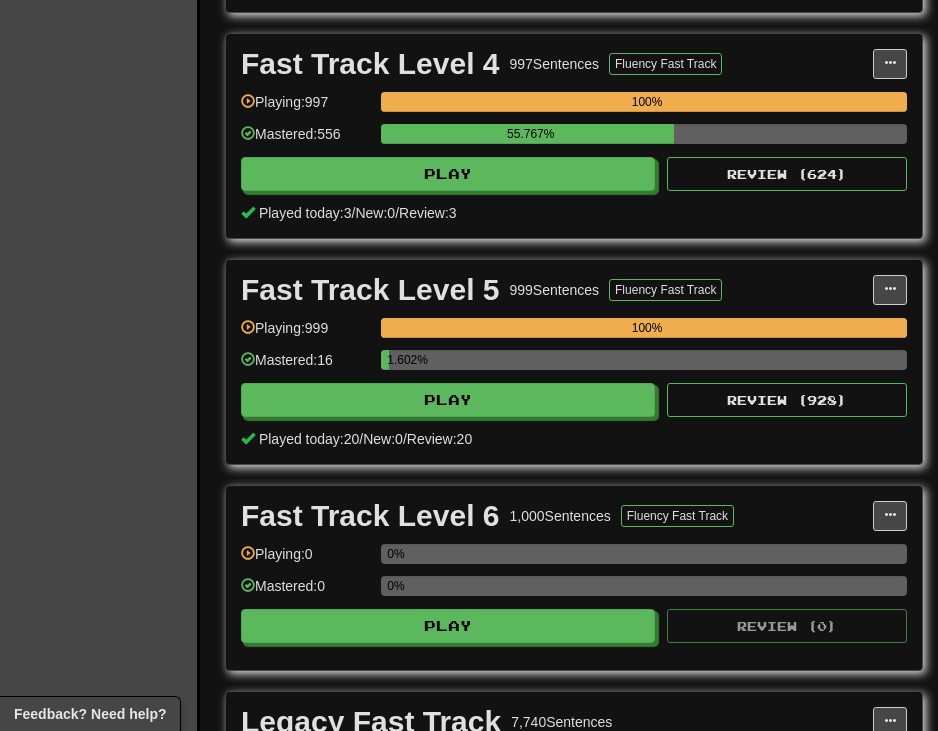 click on "Fast Track Level 5 999  Sentences Fluency Fast Track Manage Sentences Unpin from Dashboard  Playing:  999 100%  Mastered:  16 1.602% Play Review ( 928 )   Played today:  20  /  New:  0  /  Review:  20" at bounding box center (574, 362) 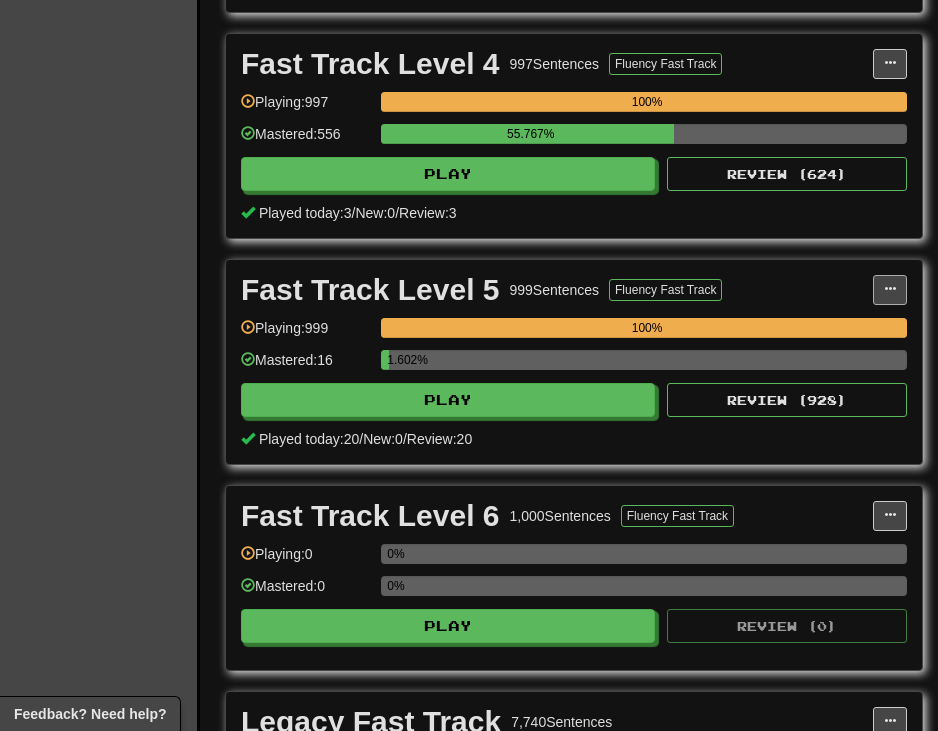 click at bounding box center (890, 290) 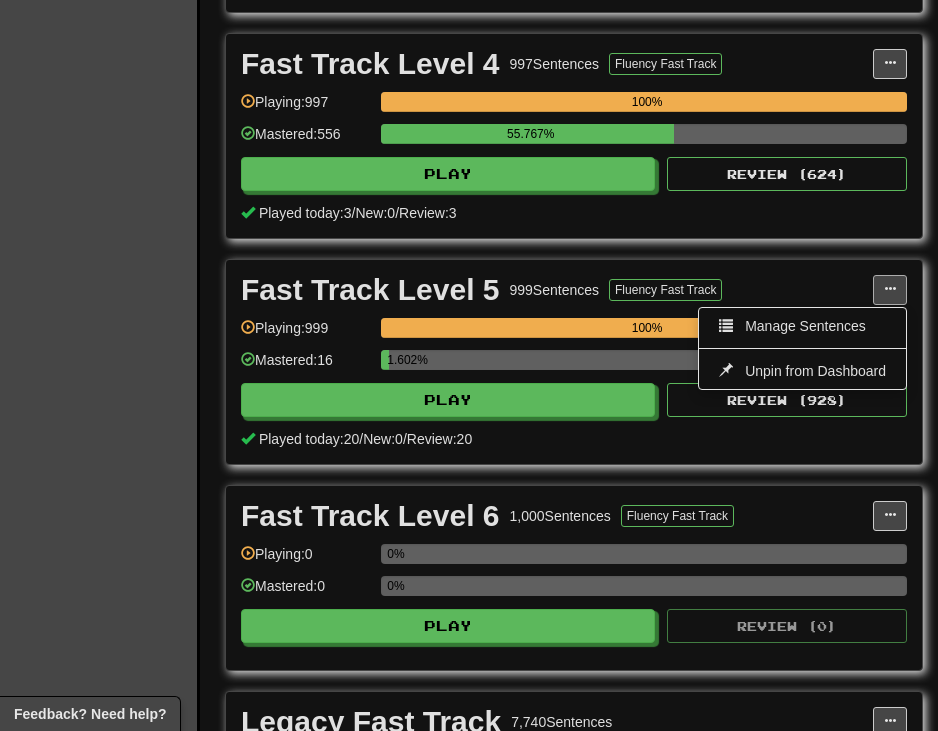 click at bounding box center [890, 289] 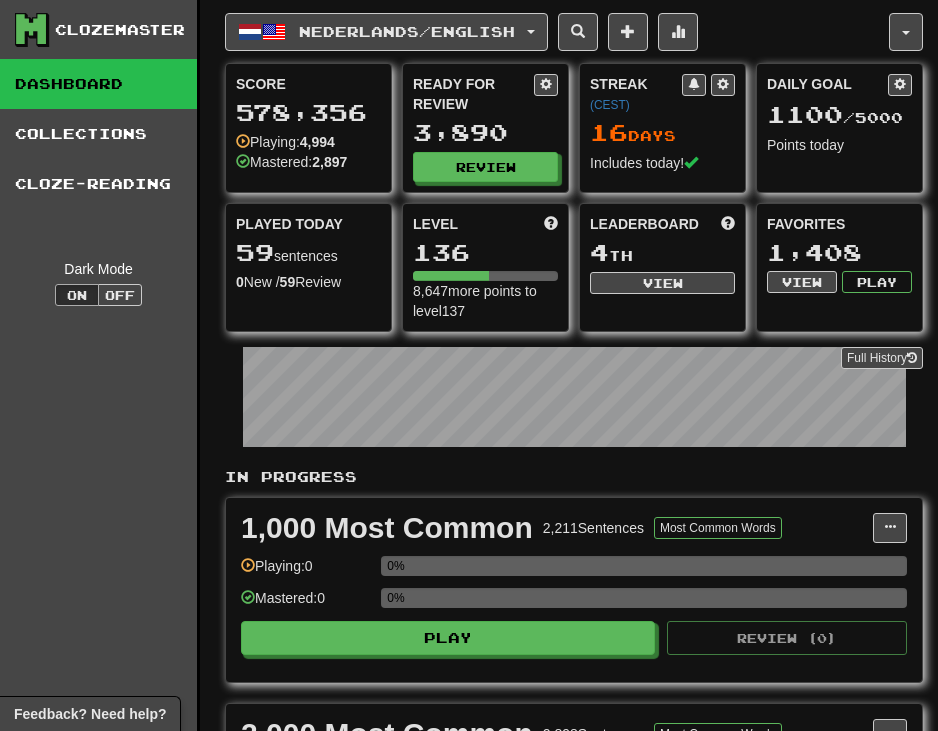 scroll, scrollTop: 0, scrollLeft: 0, axis: both 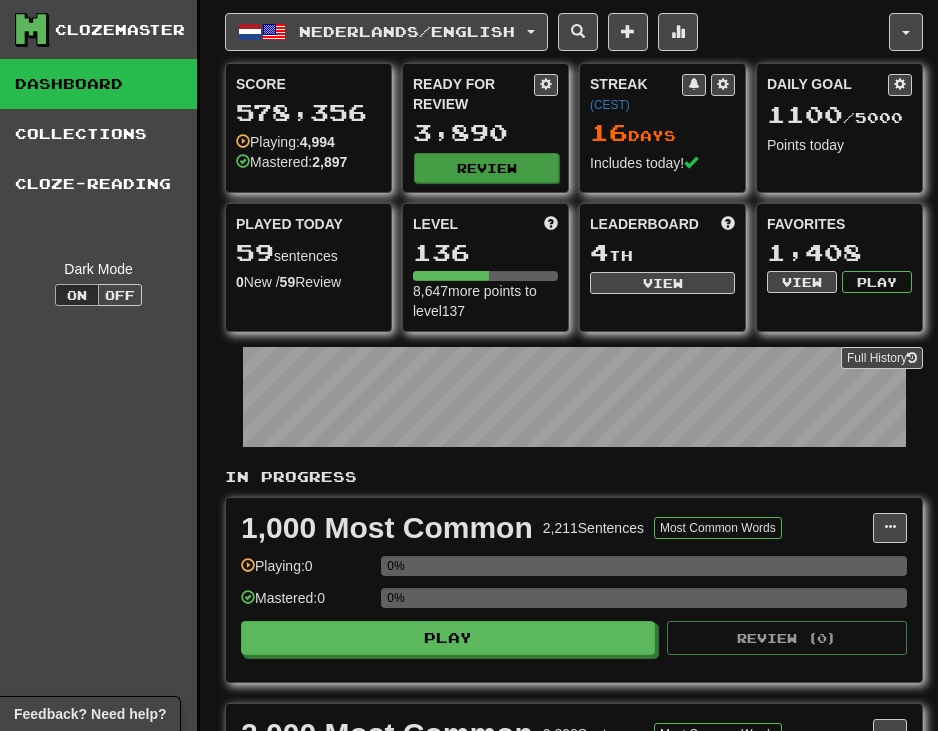 click on "Review" at bounding box center [486, 168] 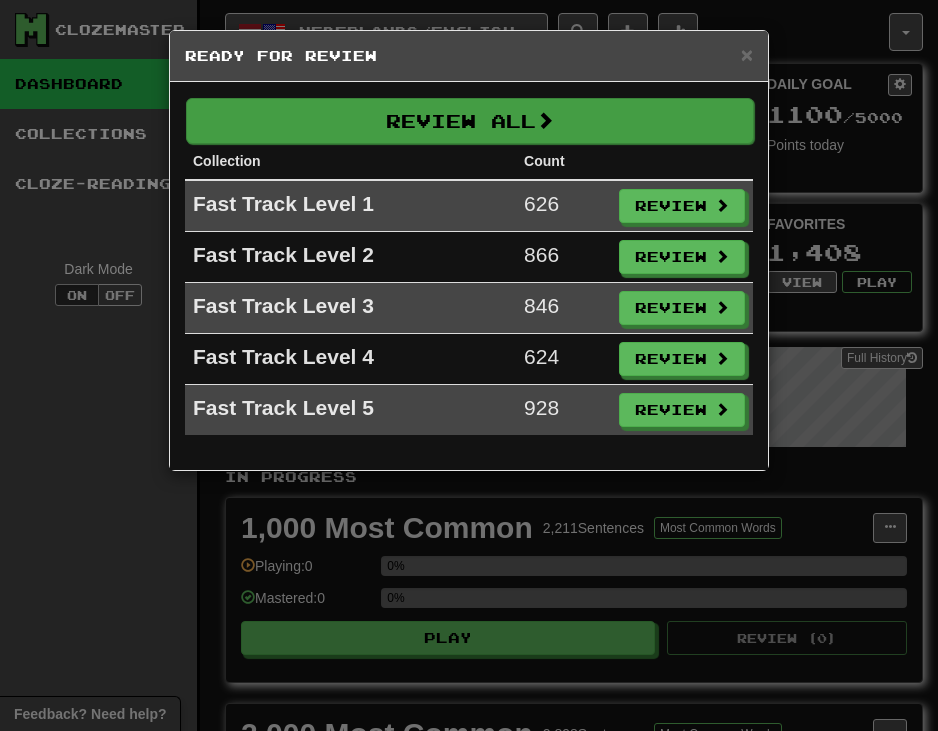 click on "Review All" at bounding box center [470, 121] 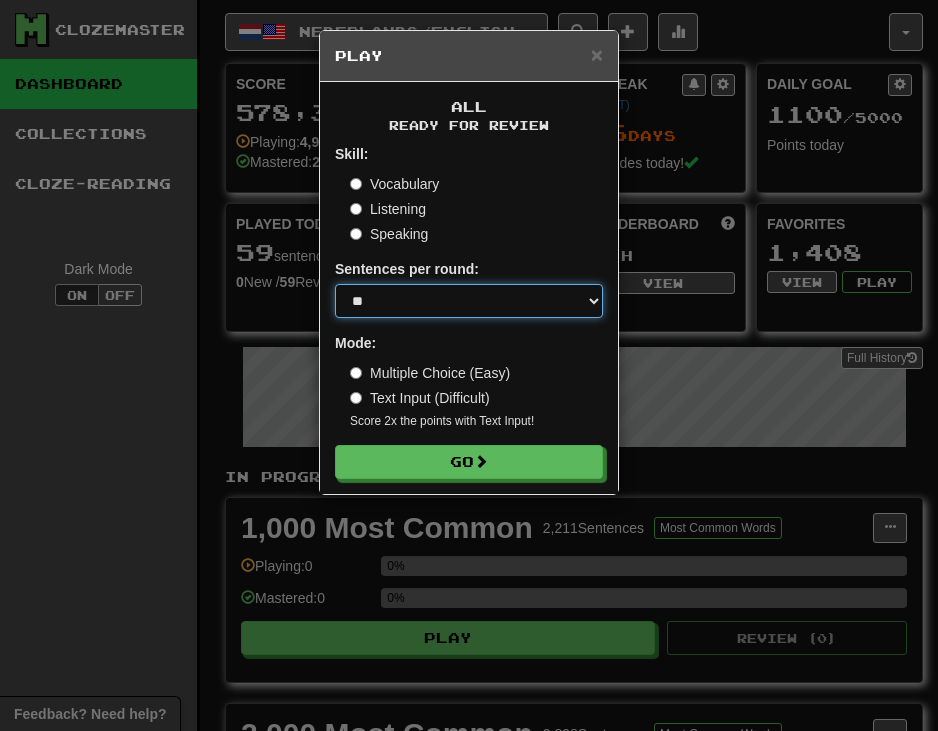select on "**" 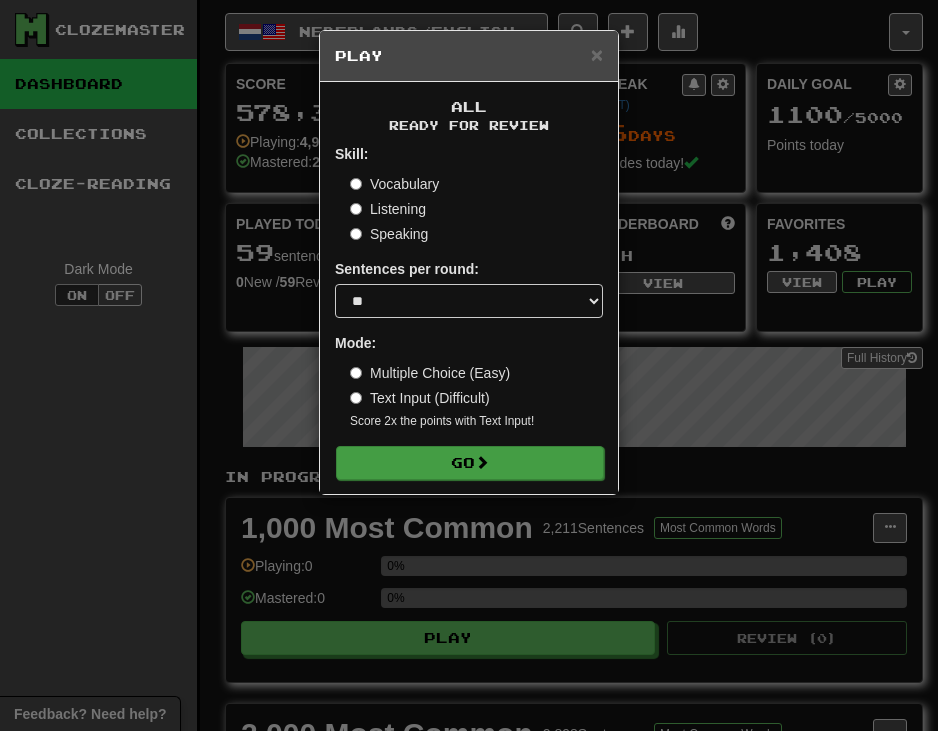 click on "Go" at bounding box center [470, 463] 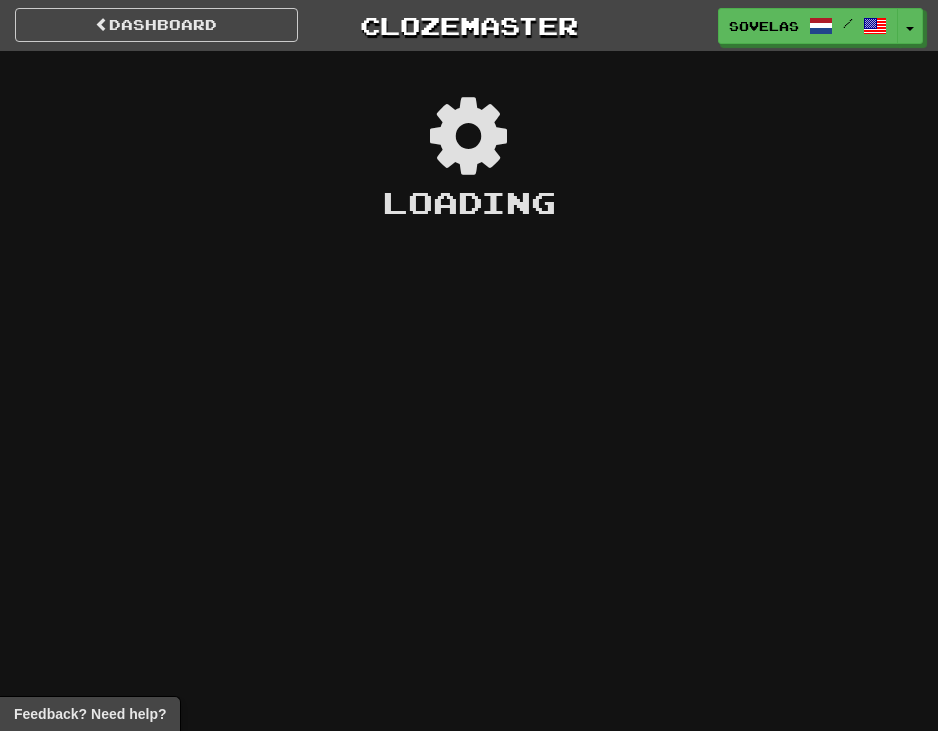 scroll, scrollTop: 0, scrollLeft: 0, axis: both 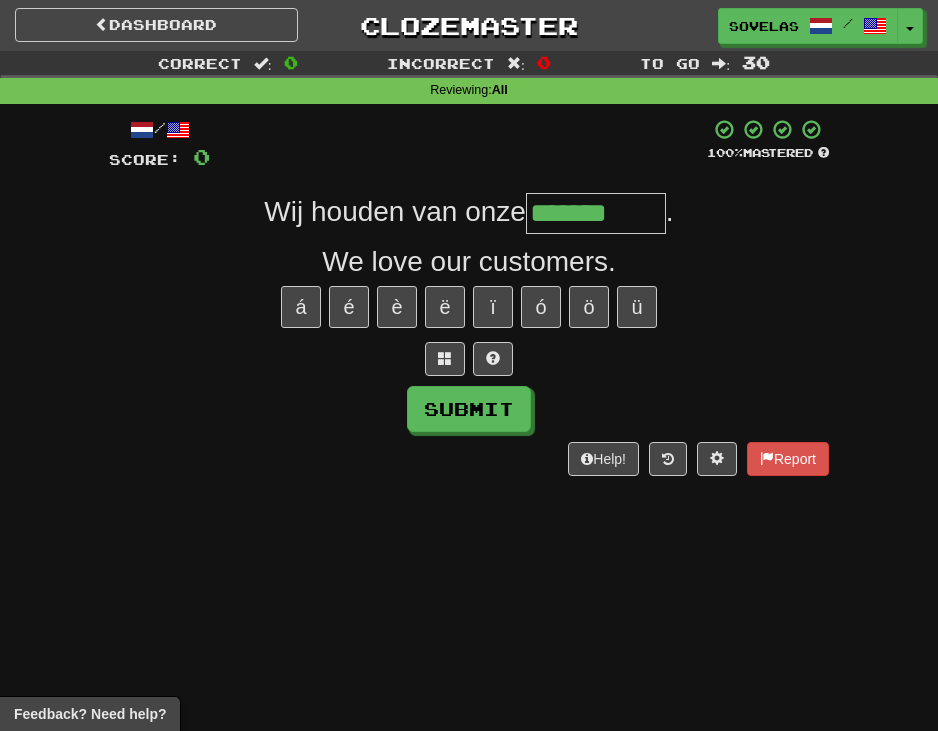 type on "*******" 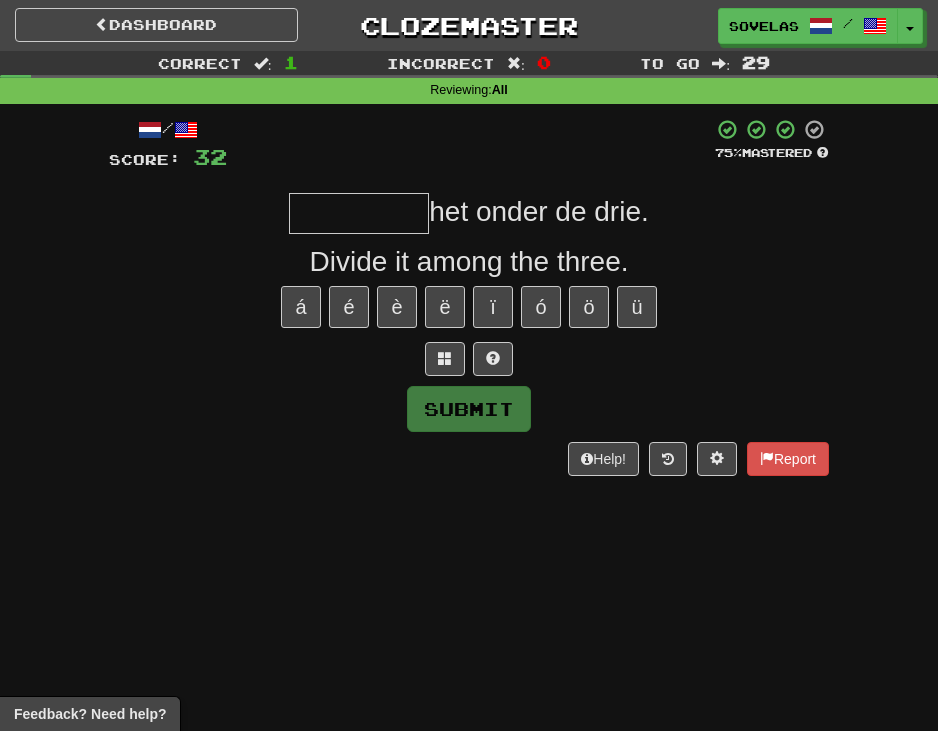 type on "*" 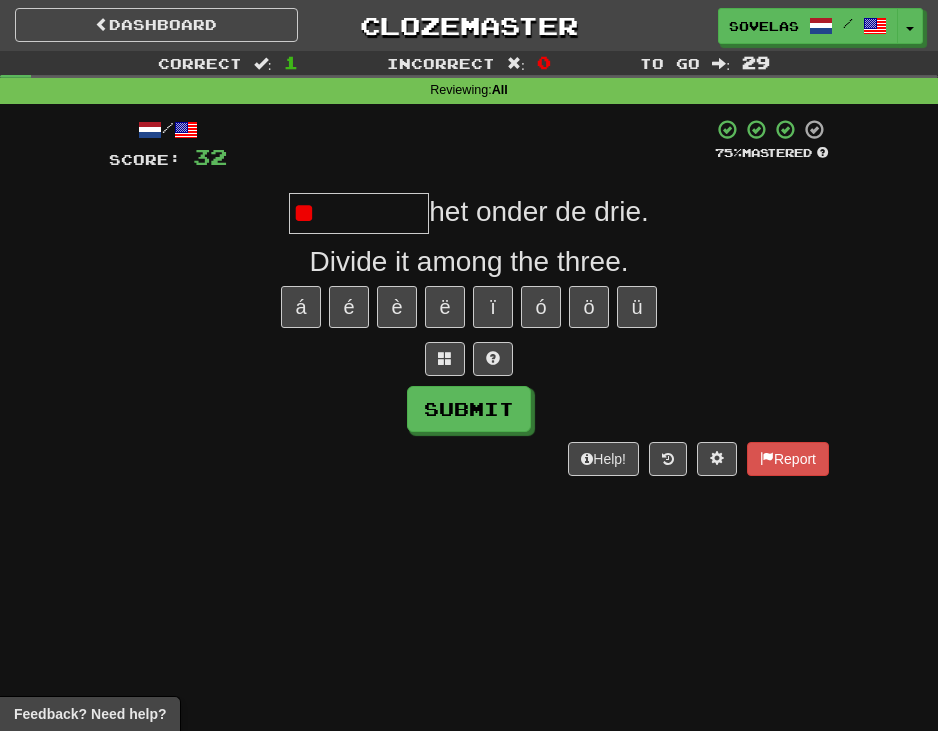 type on "*" 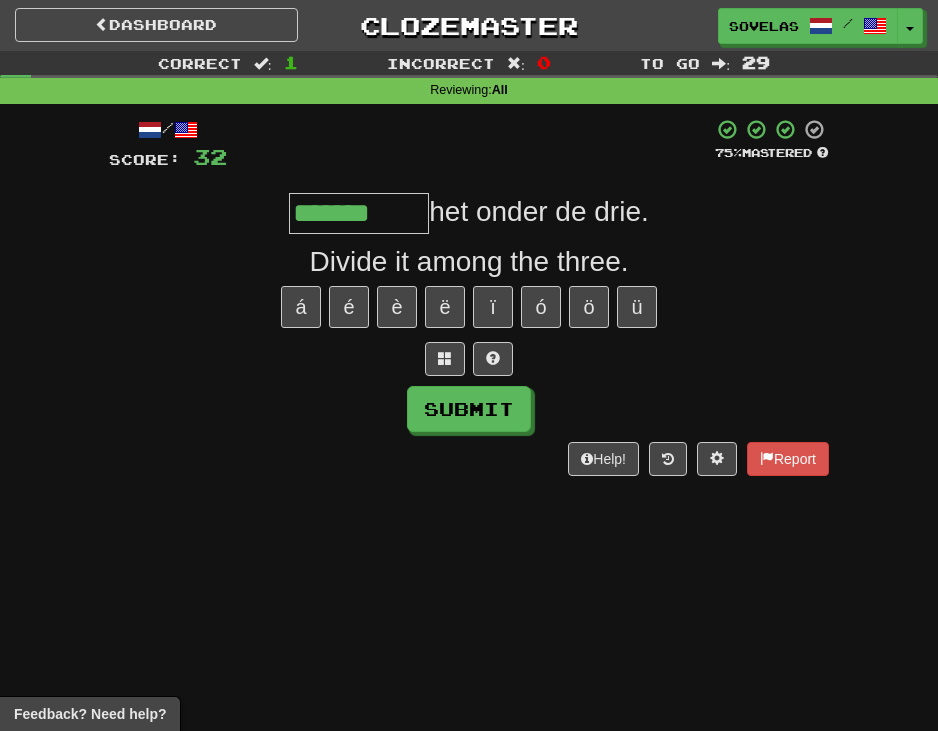 type on "*******" 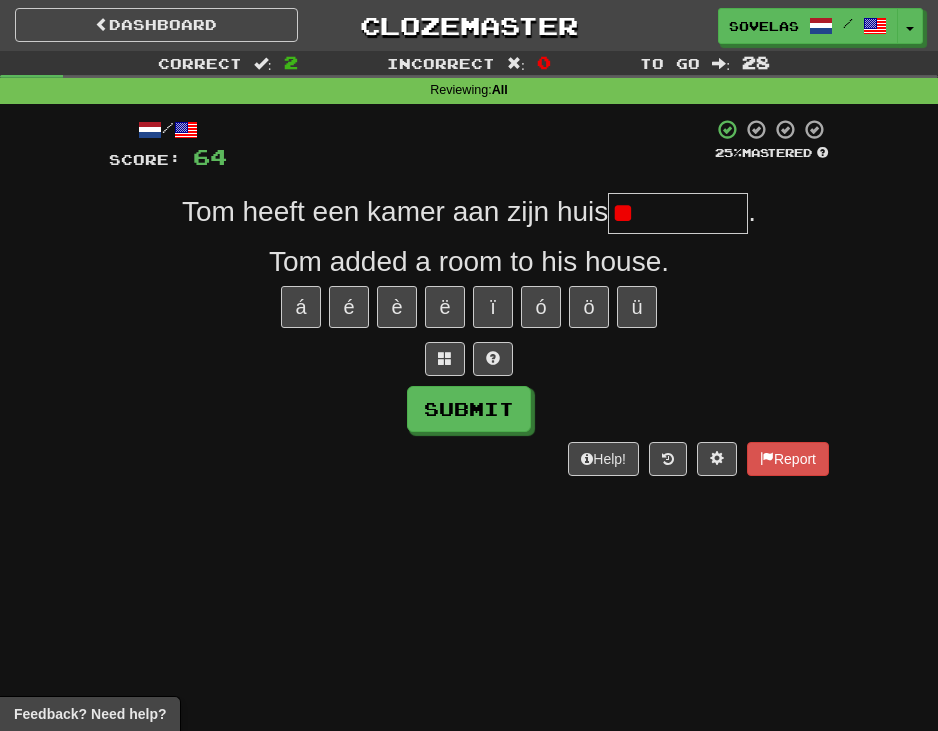 type on "*" 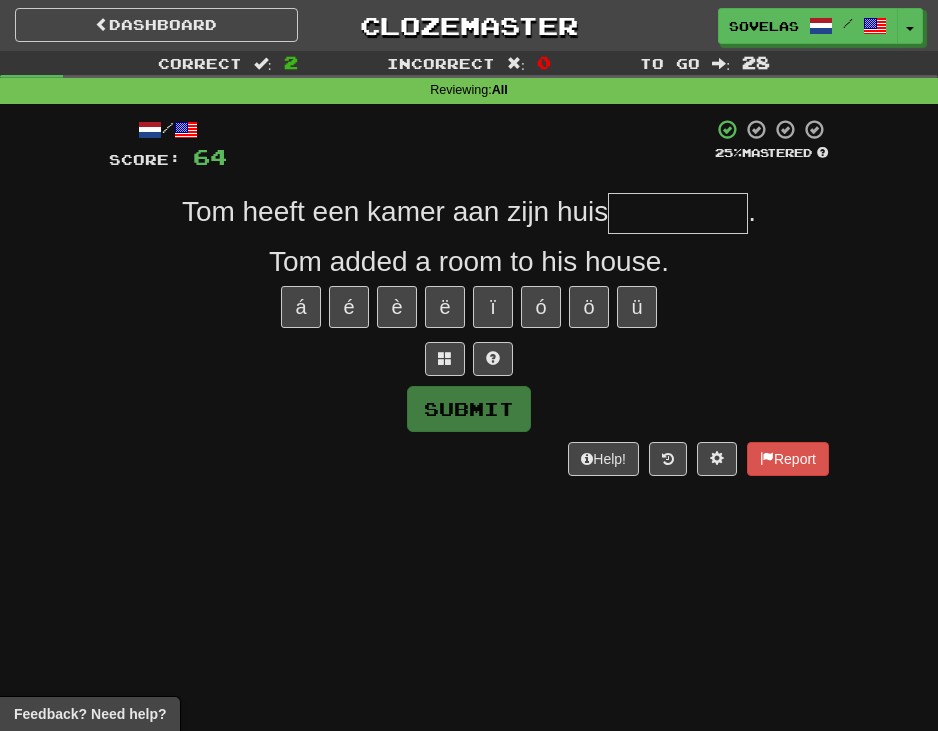 type on "*" 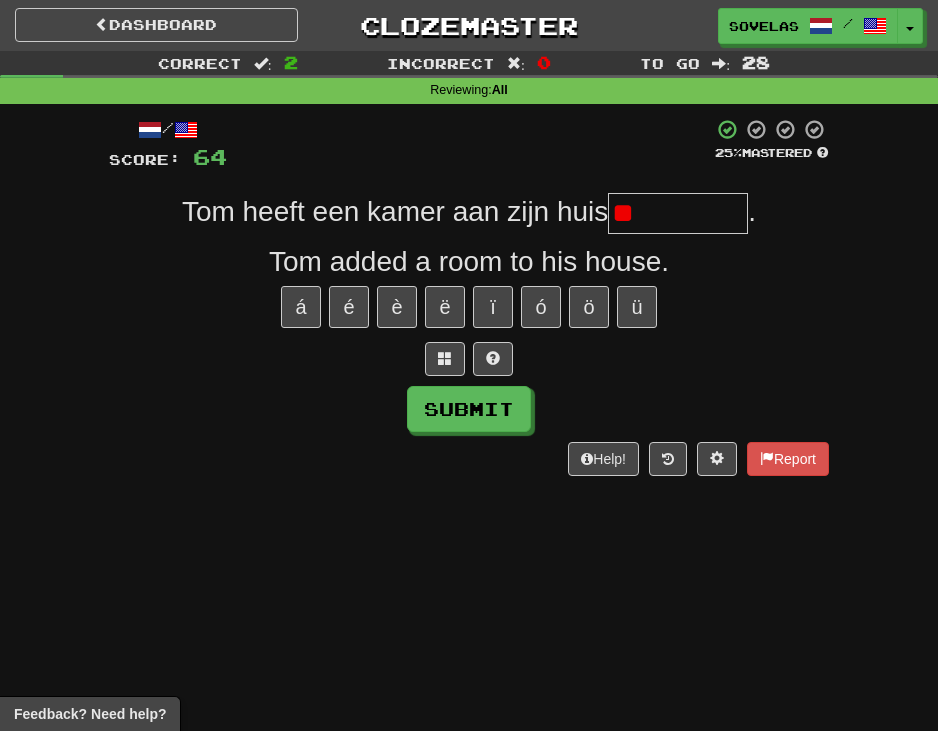 type on "*" 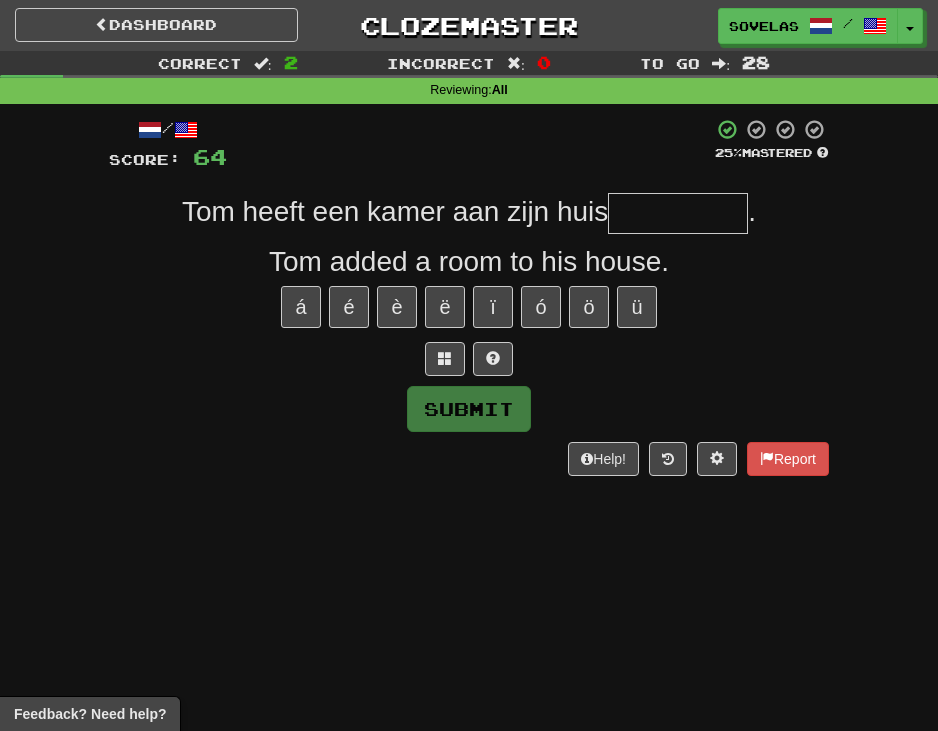 type on "*" 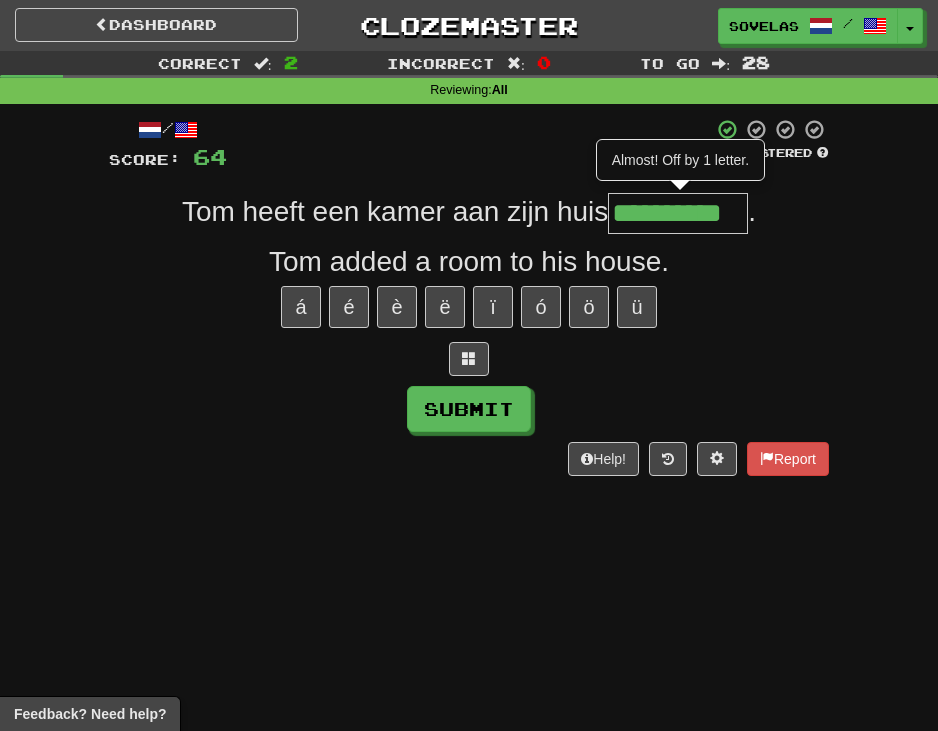type on "**********" 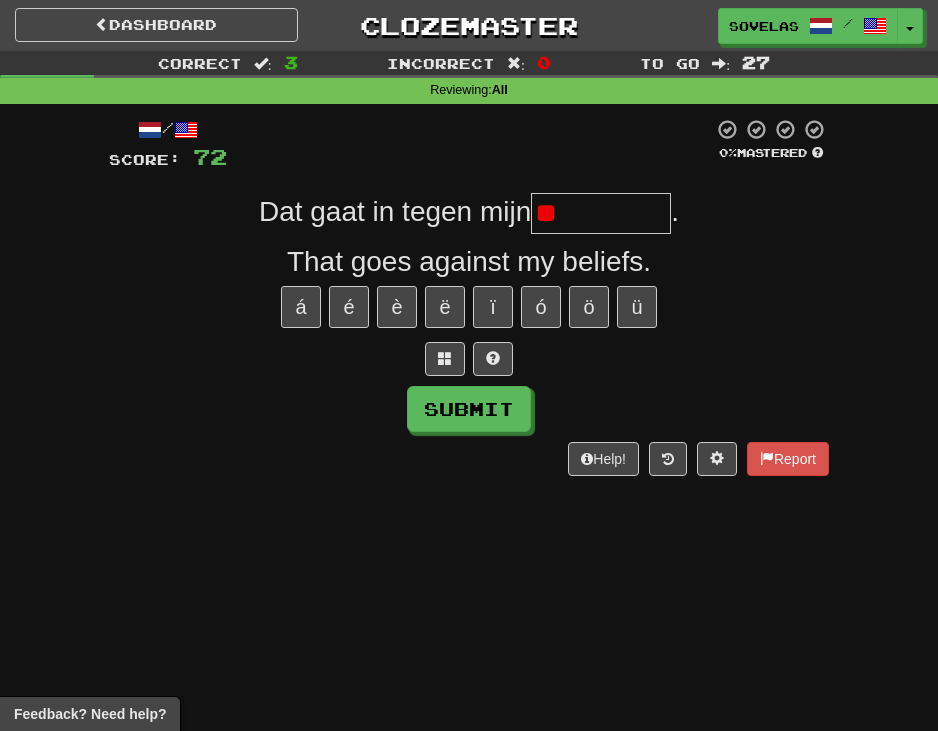 type on "*" 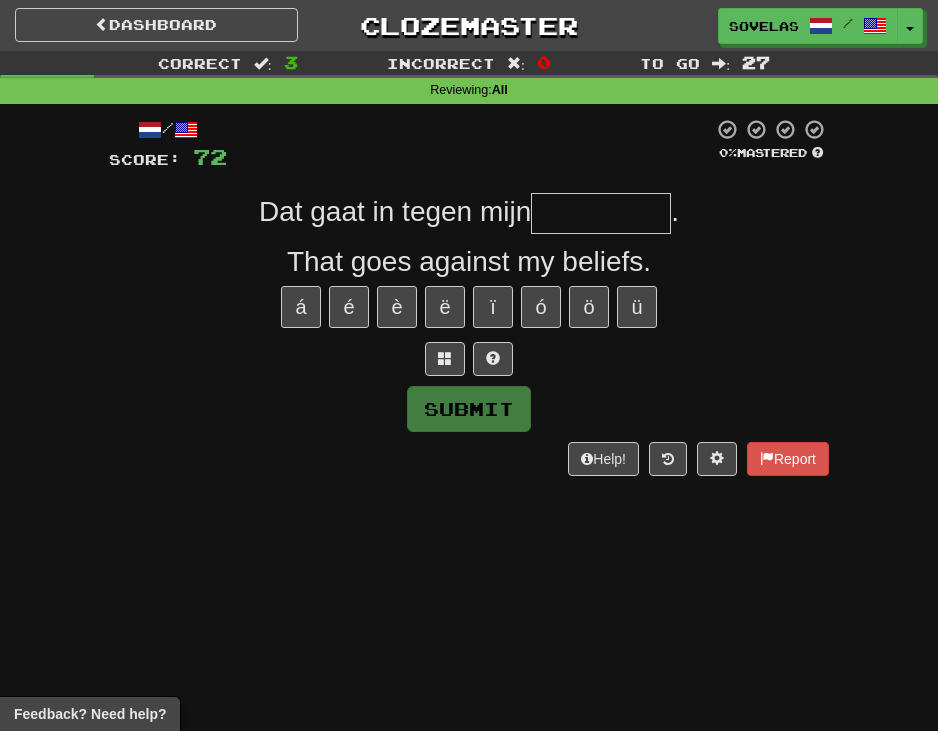 type on "*" 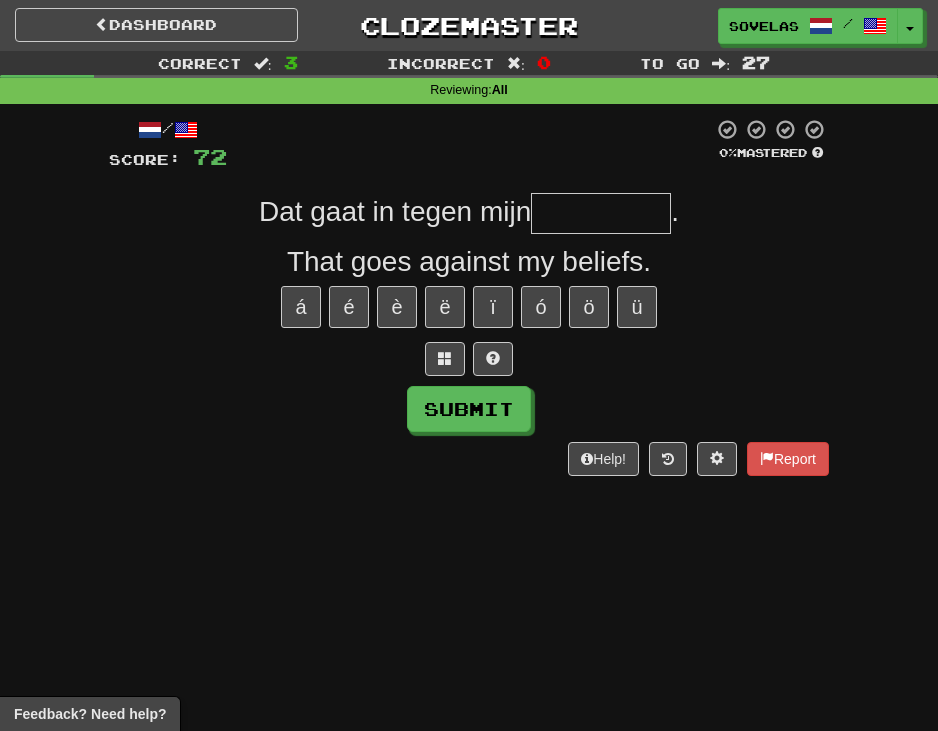 type on "*" 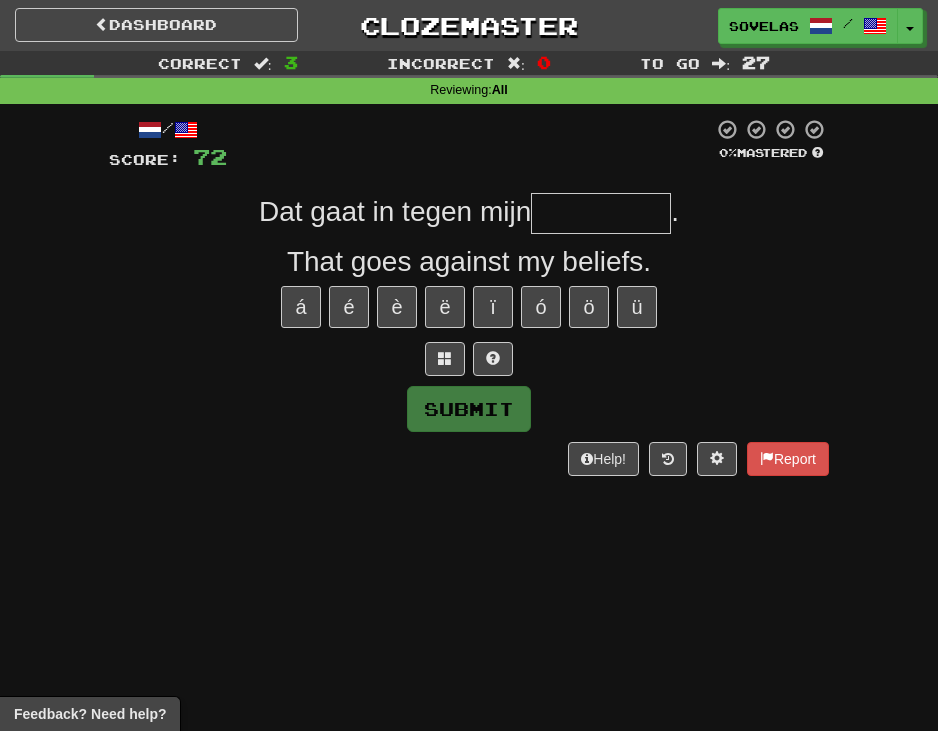 type on "*" 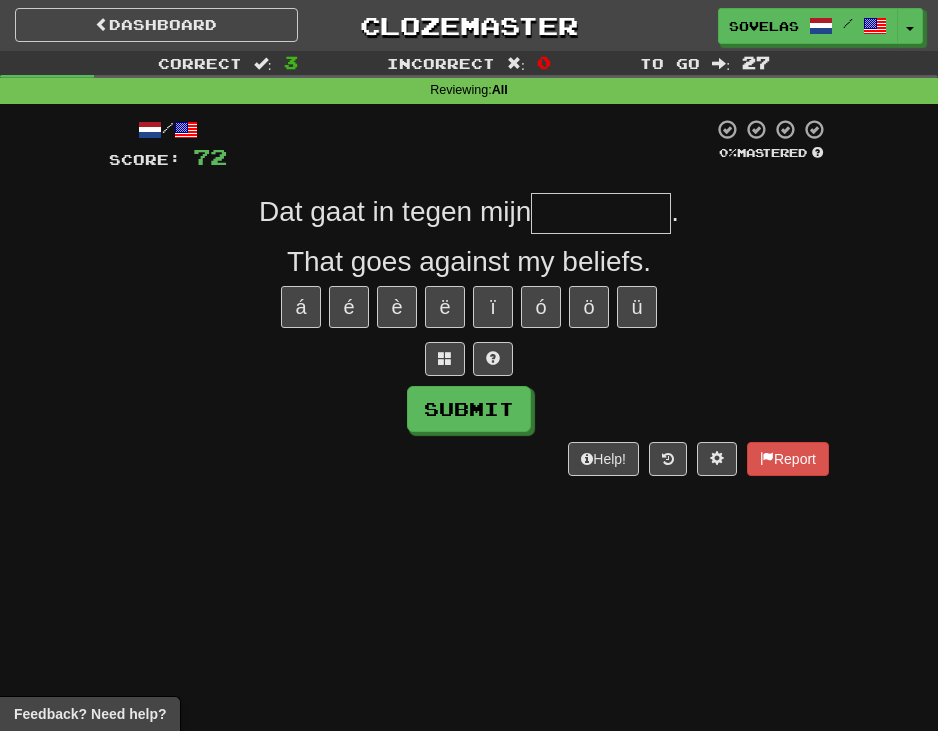 type on "*" 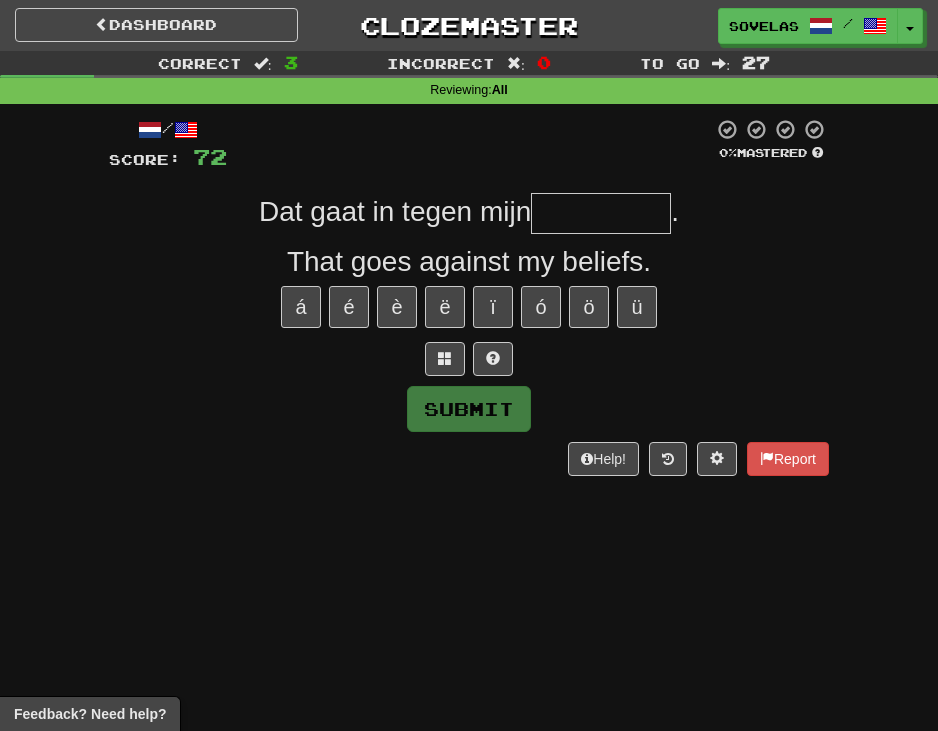 type on "*" 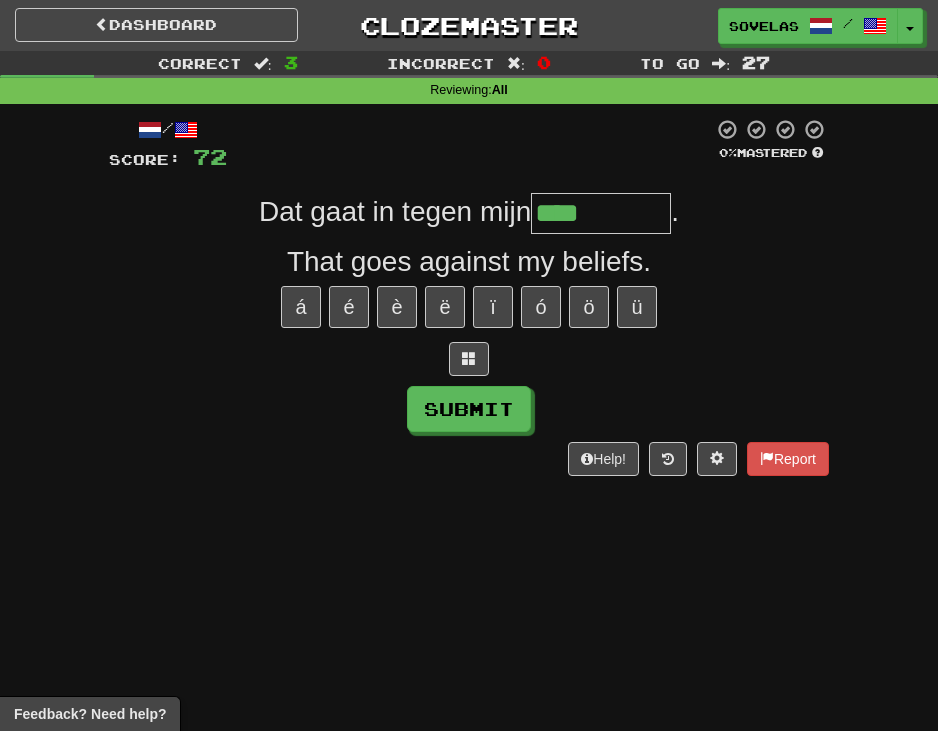 type on "**********" 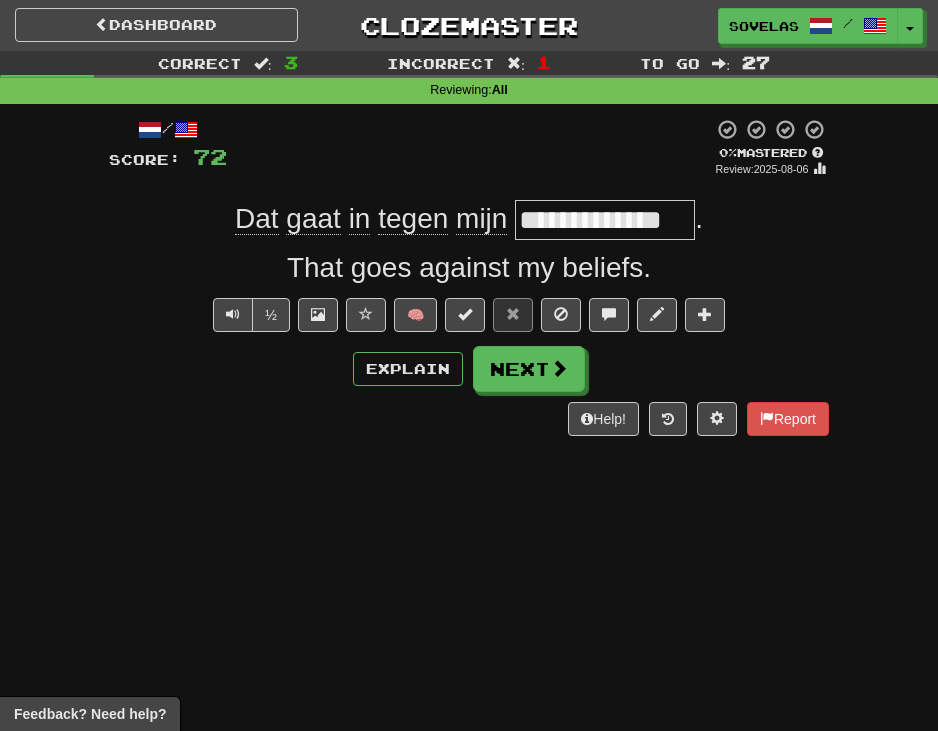 drag, startPoint x: 574, startPoint y: 227, endPoint x: 623, endPoint y: 220, distance: 49.497475 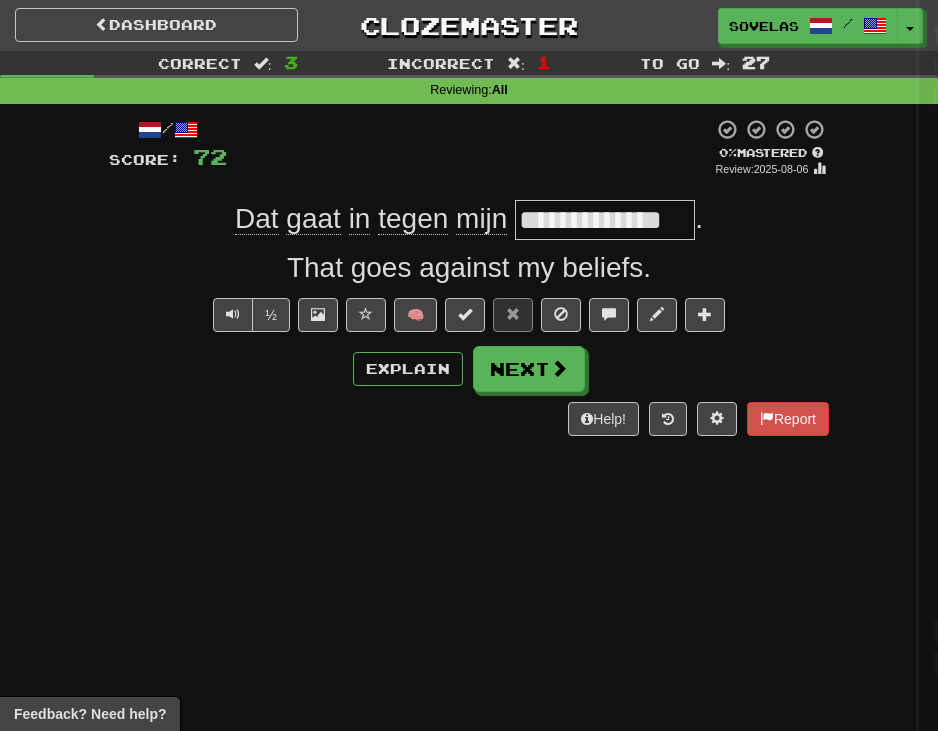 click at bounding box center [469, 365] 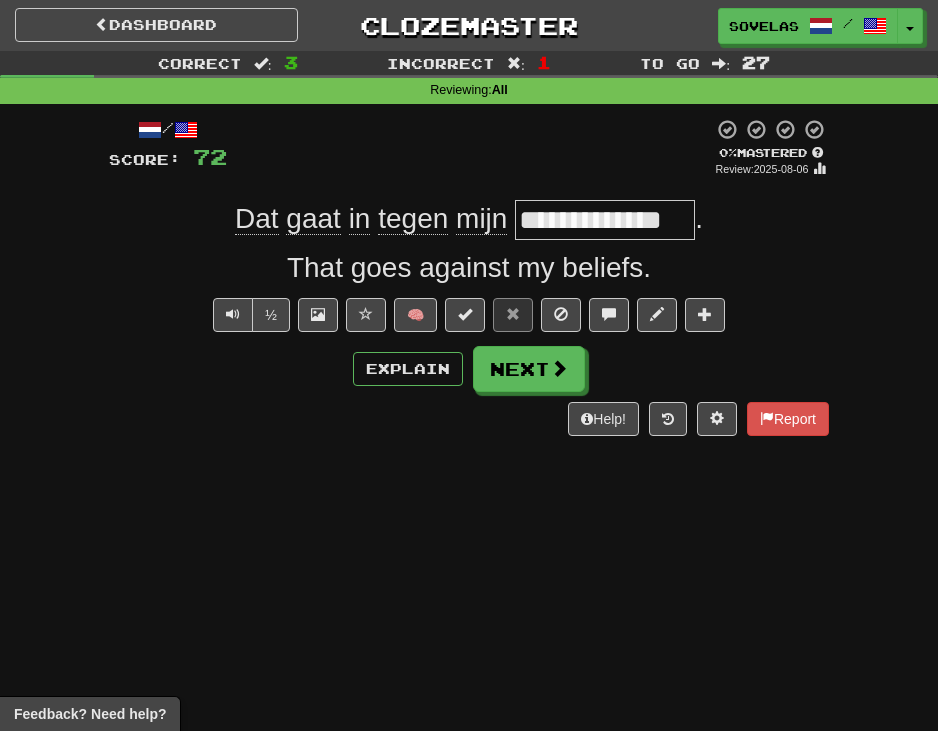 drag, startPoint x: 620, startPoint y: 223, endPoint x: 311, endPoint y: 223, distance: 309 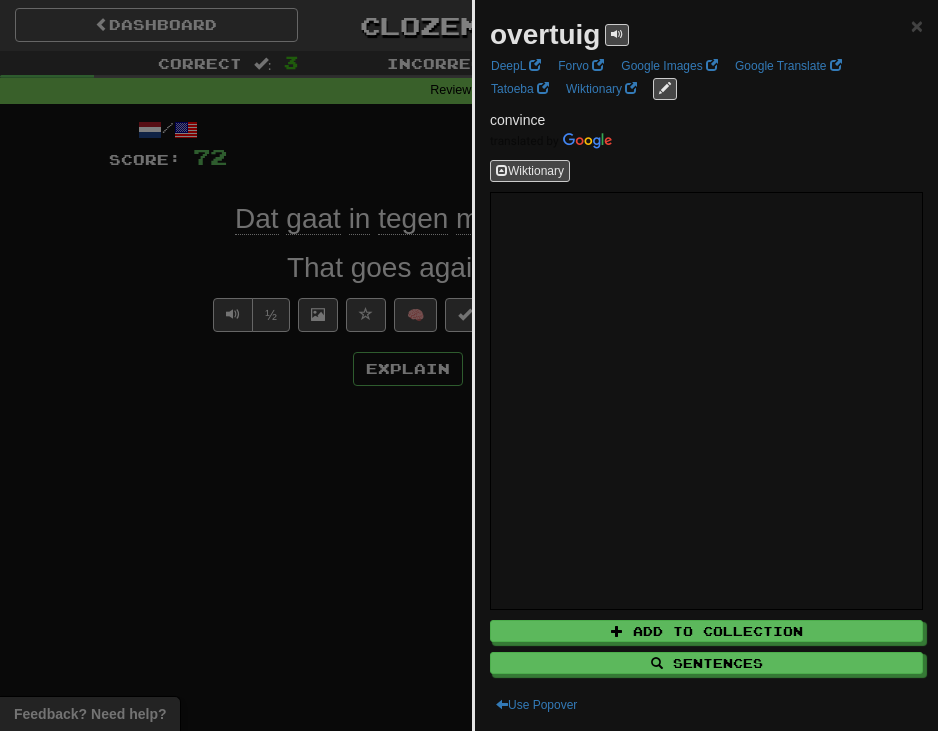 click at bounding box center [469, 365] 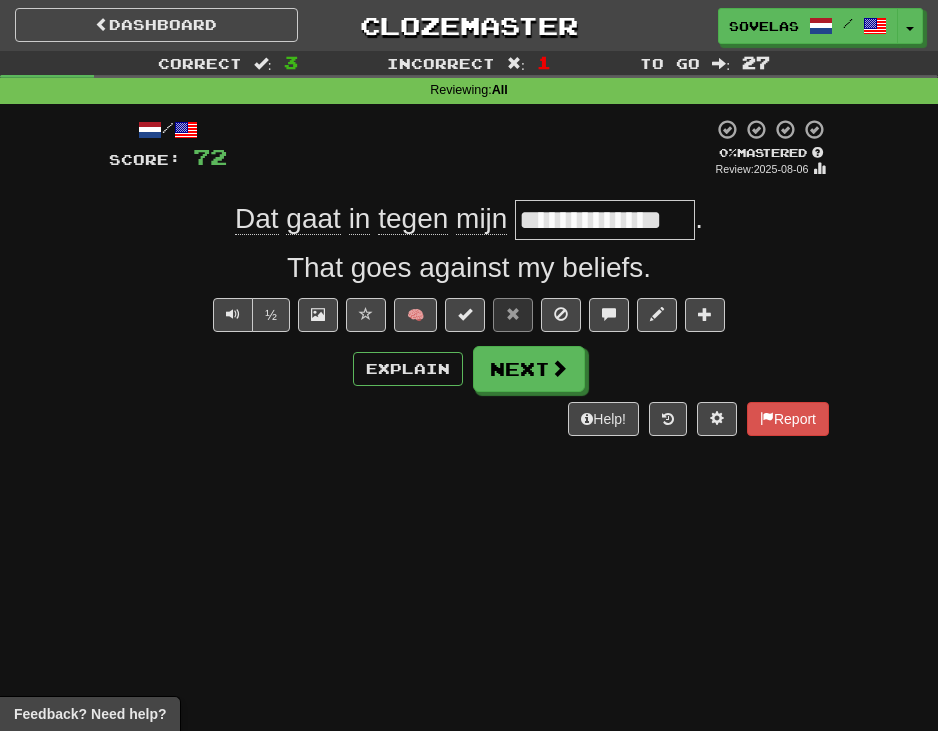 click on "**********" at bounding box center [605, 220] 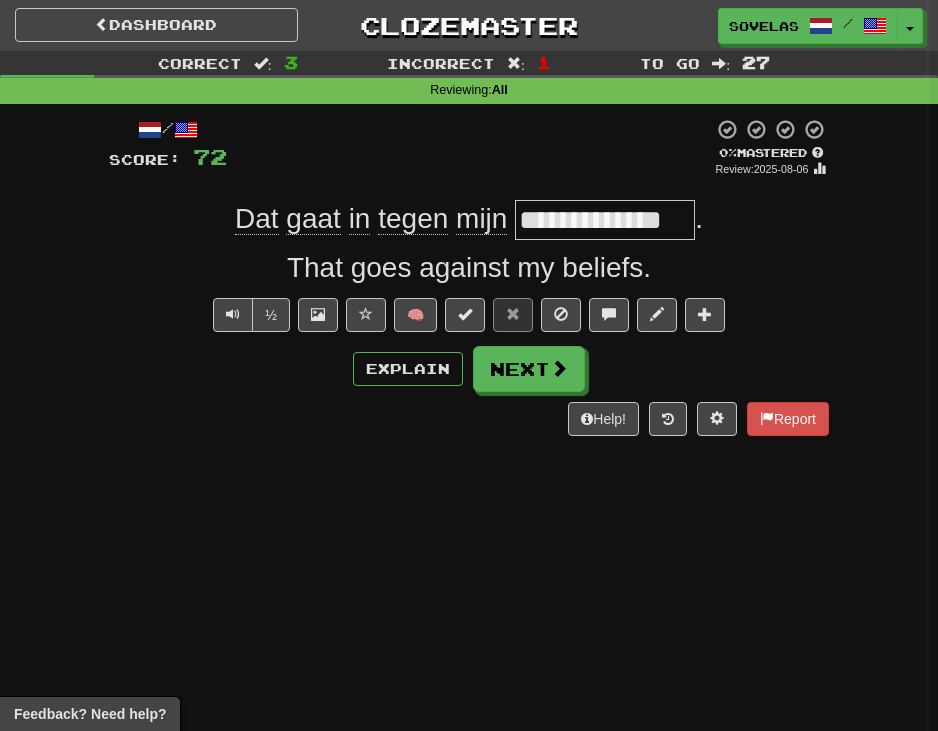 click at bounding box center [469, 365] 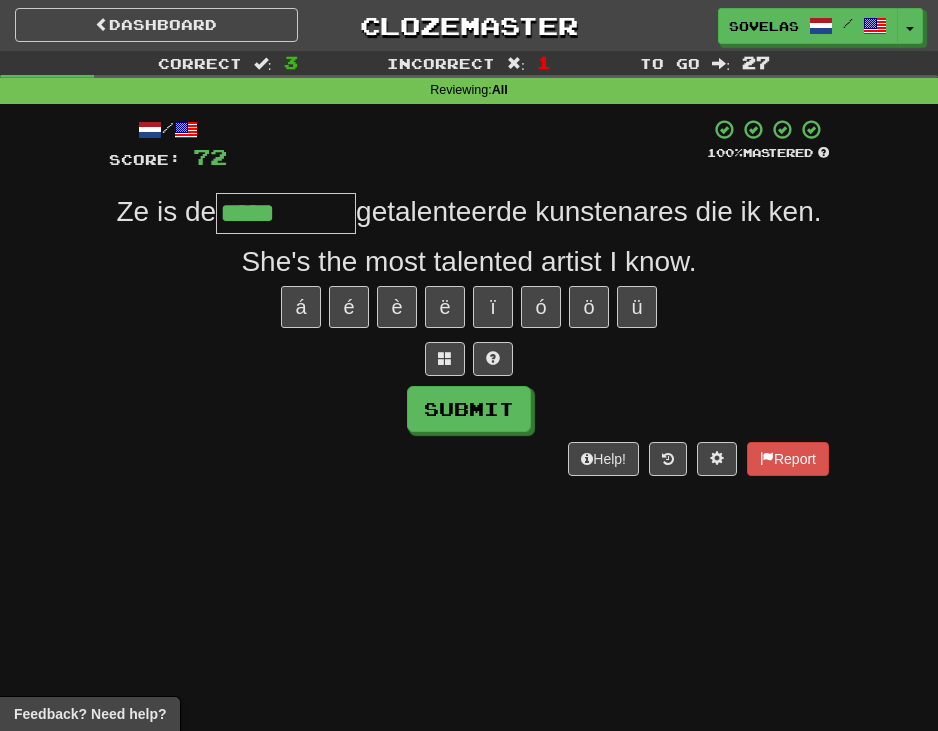 type on "*****" 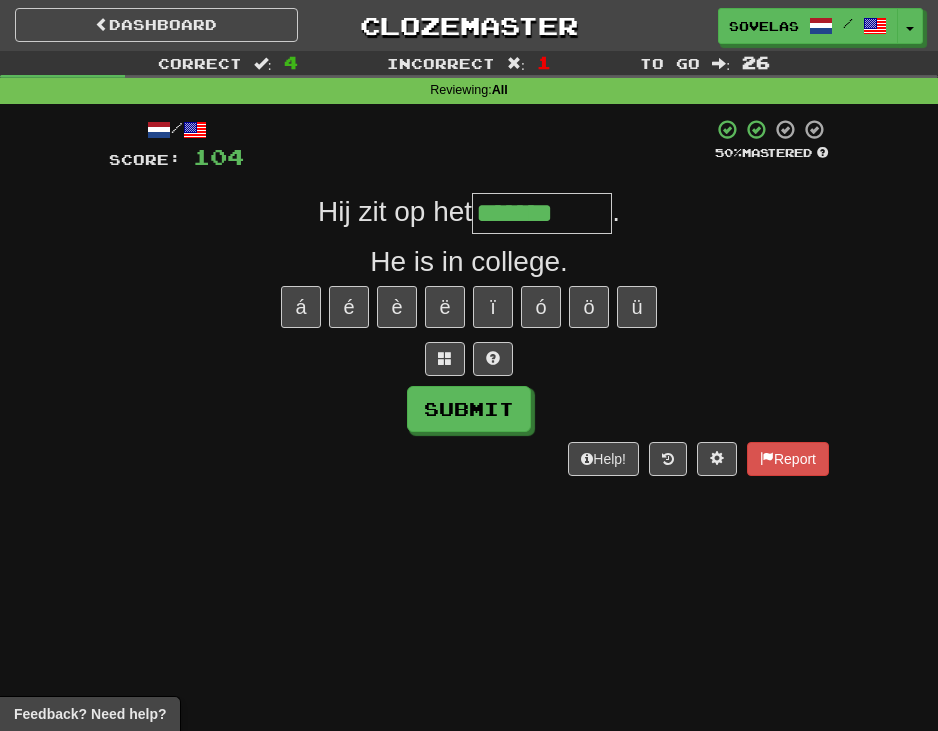 type on "*******" 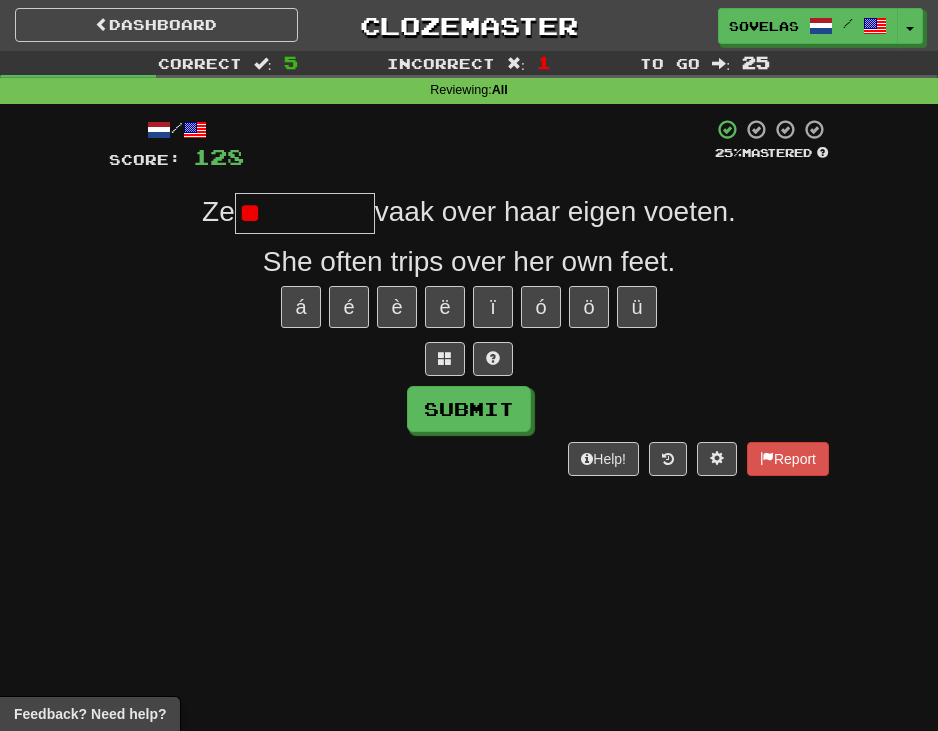 type on "*" 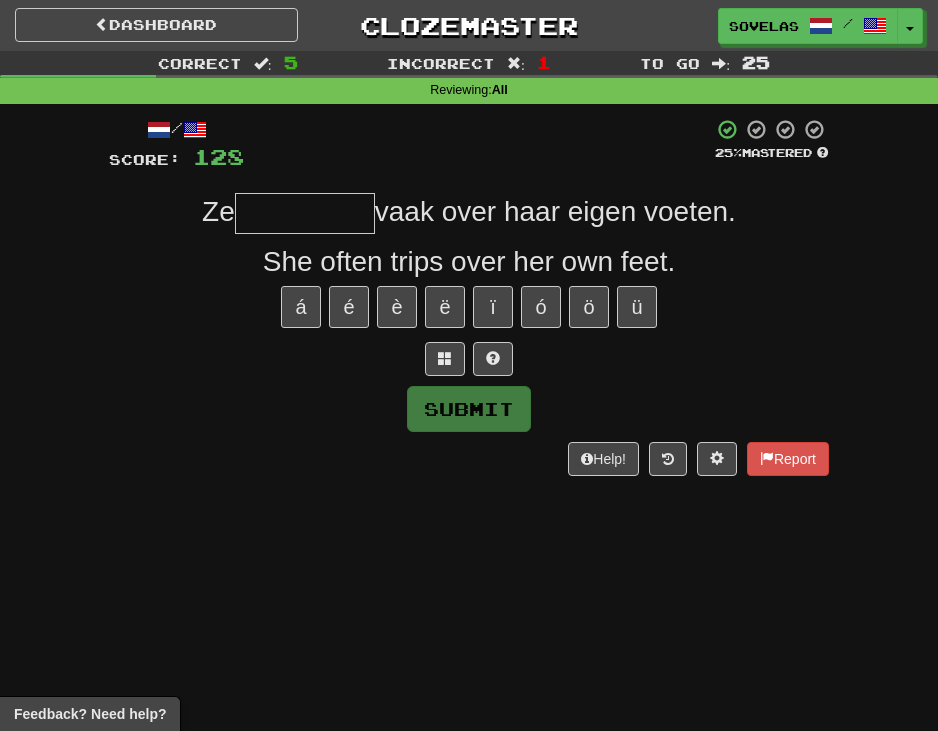type on "*" 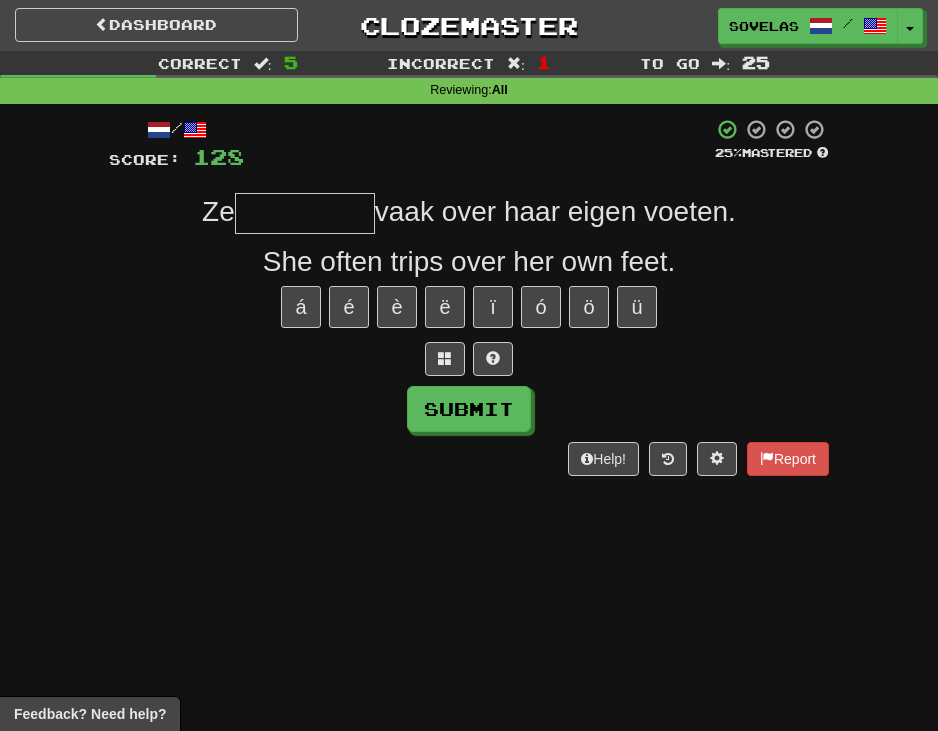 type on "*" 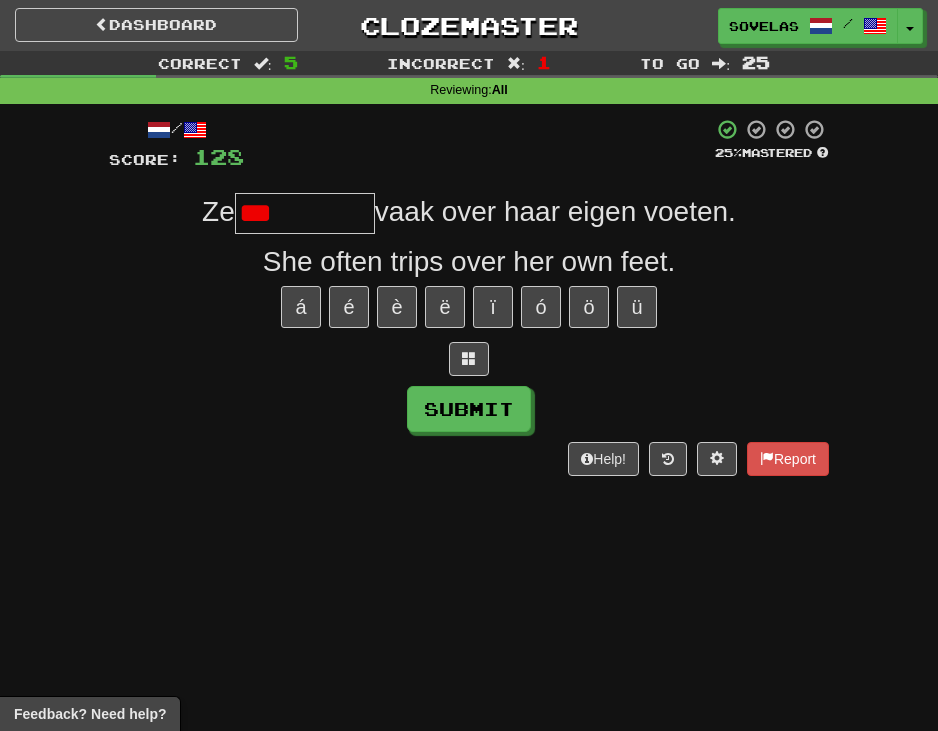 type on "*********" 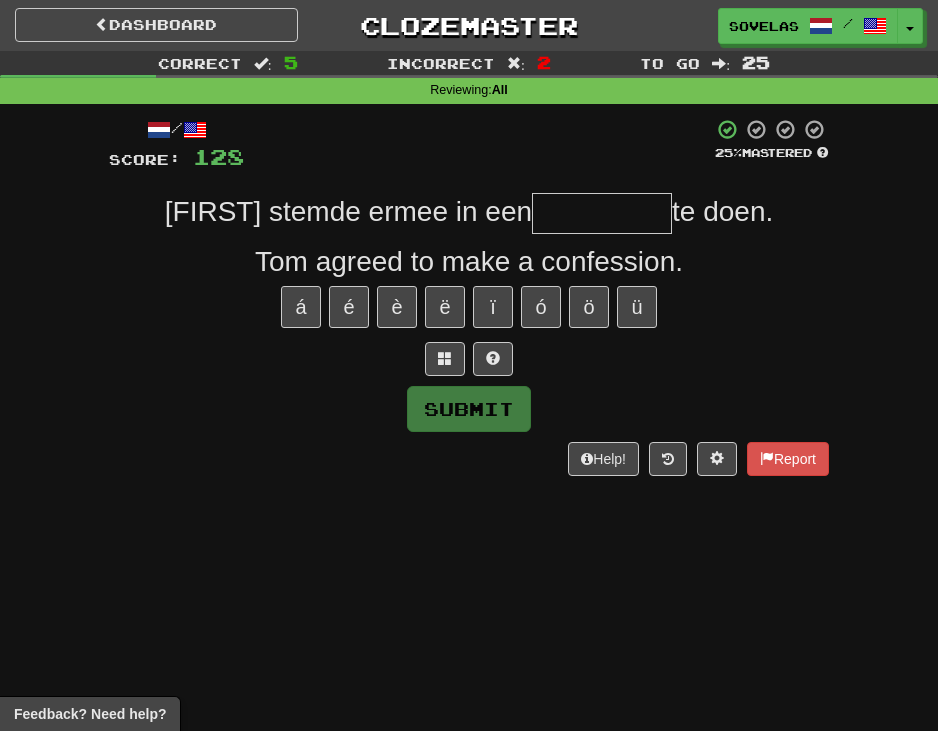 type on "*" 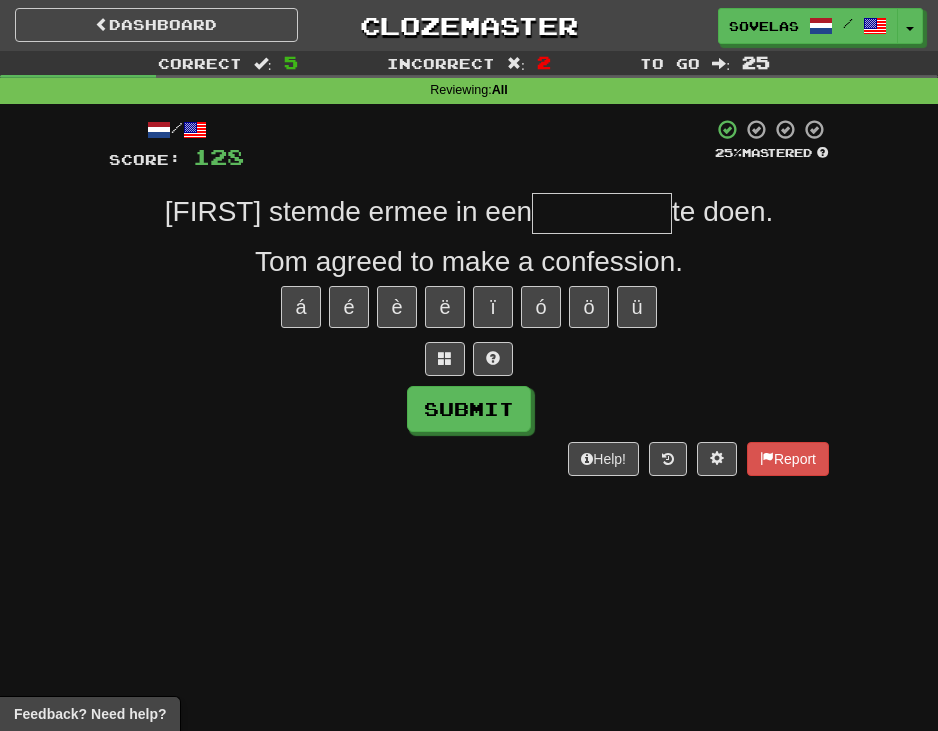 type on "*" 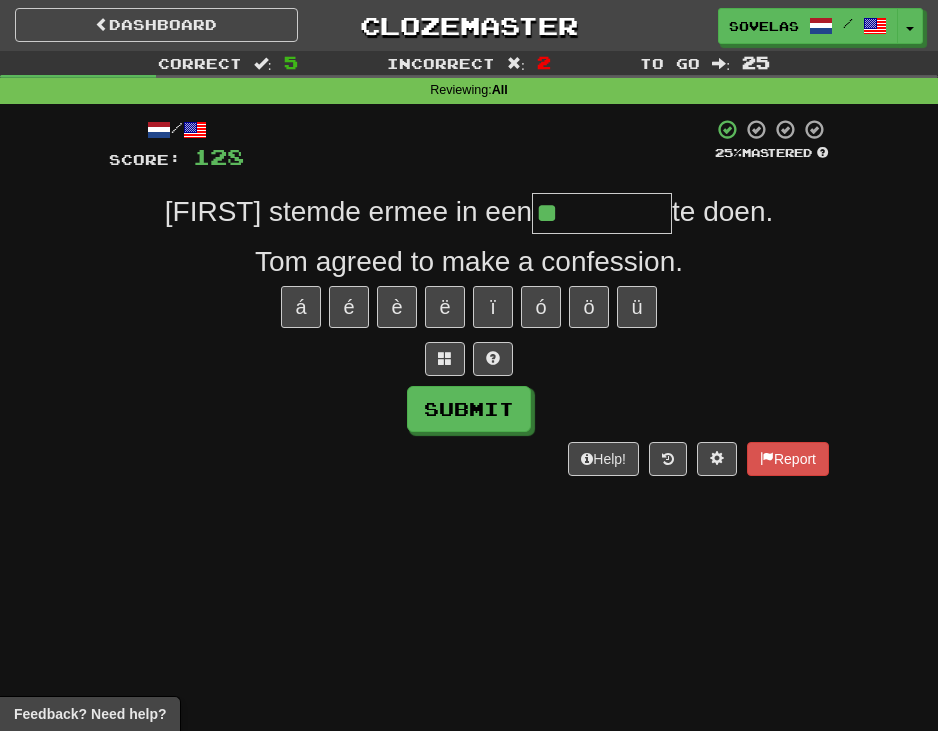 type on "**********" 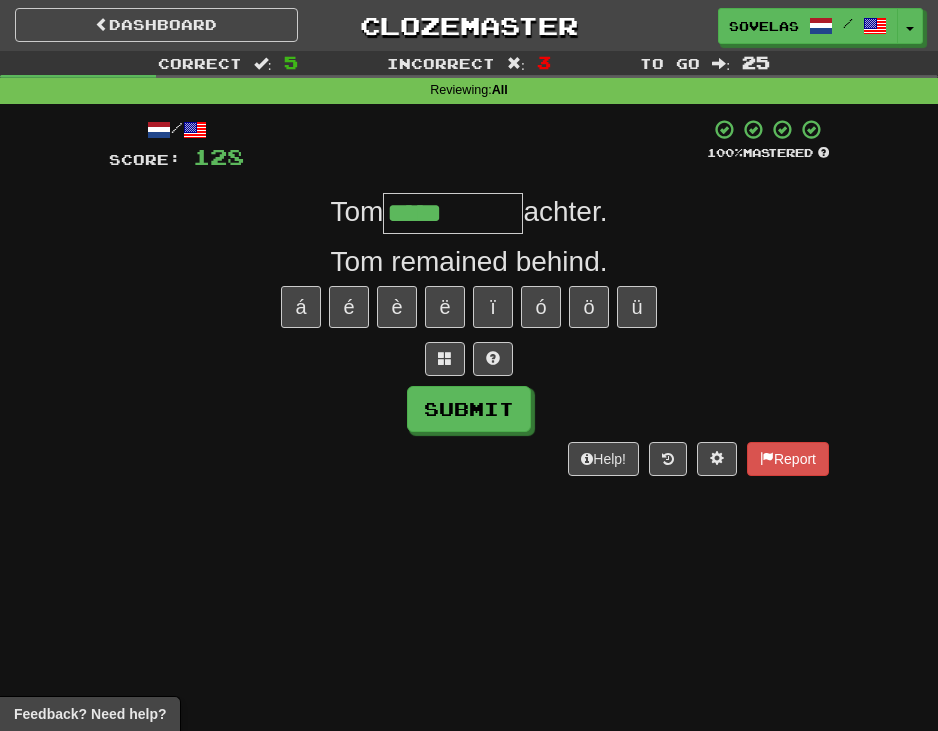 type on "*****" 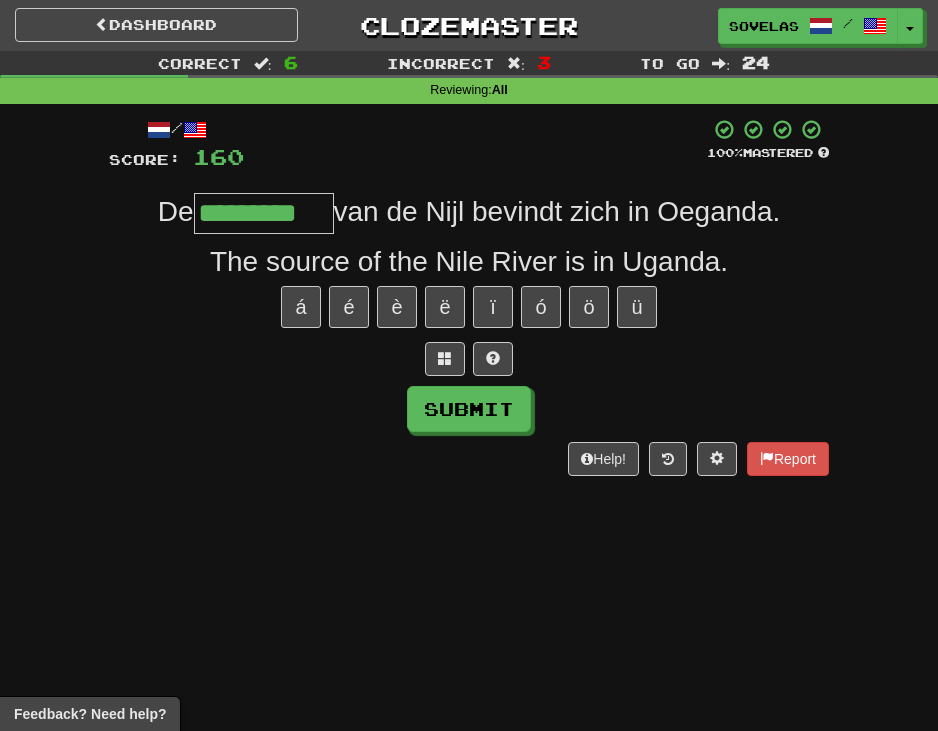 type on "*********" 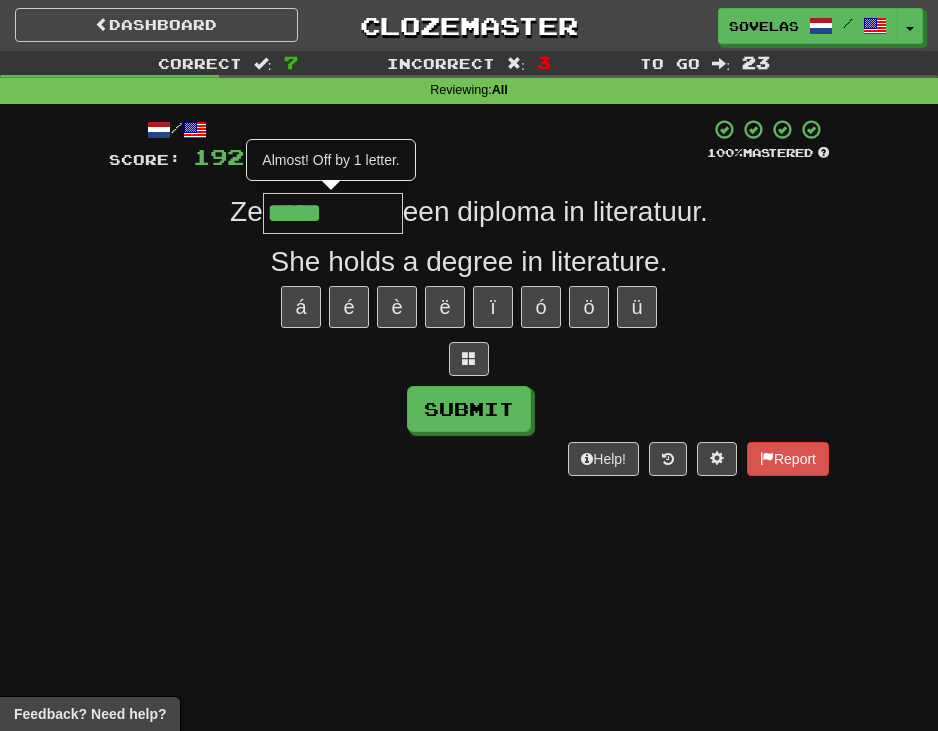 type on "*****" 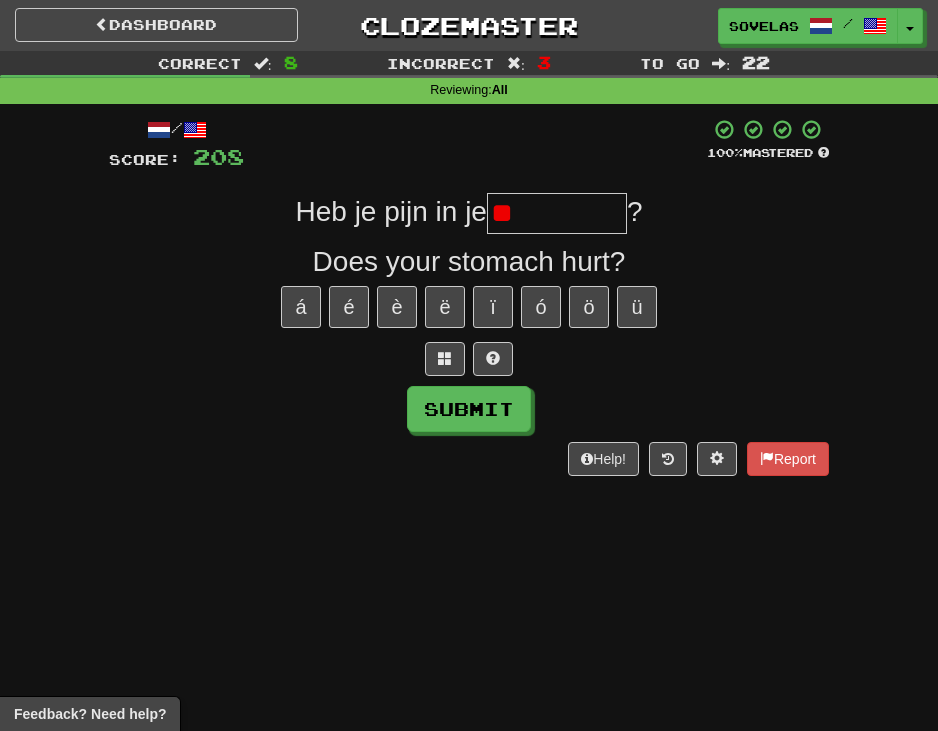 type on "*" 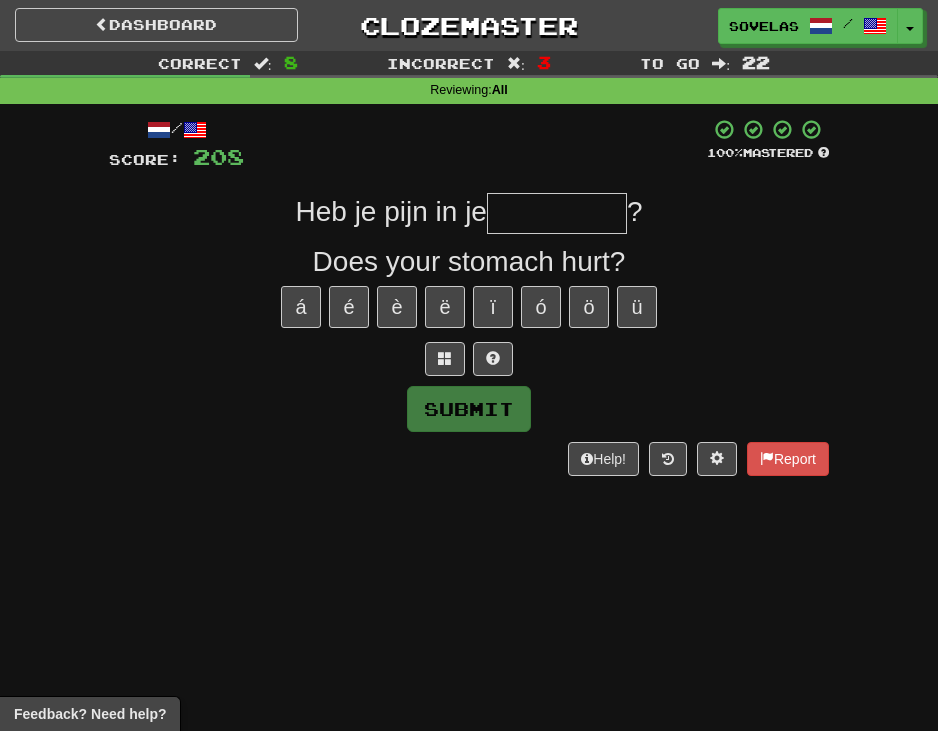 type on "*" 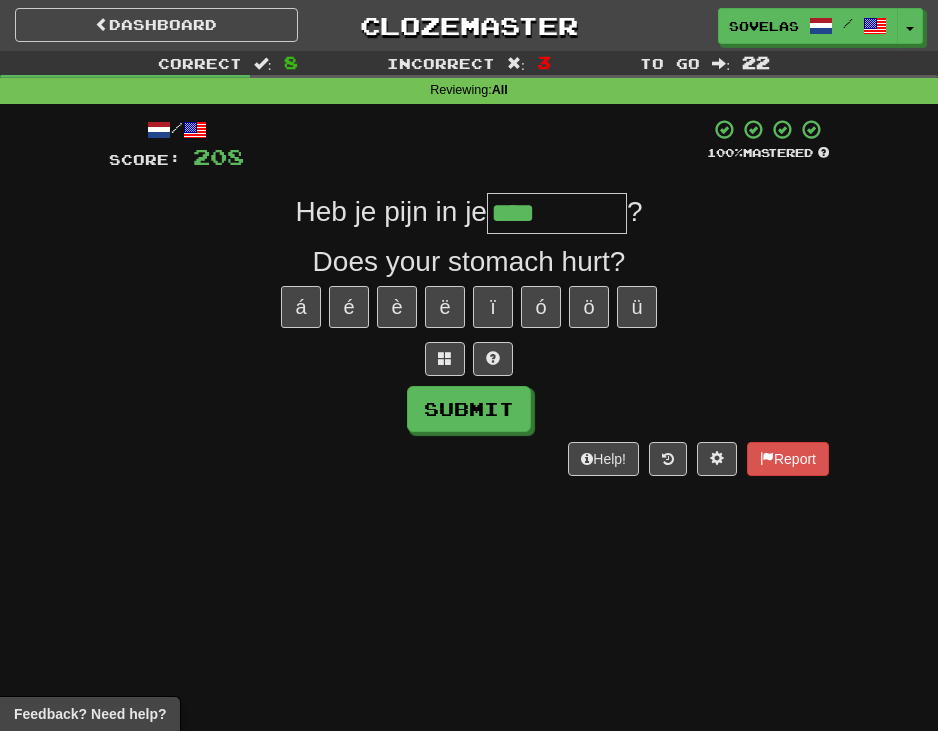 type on "****" 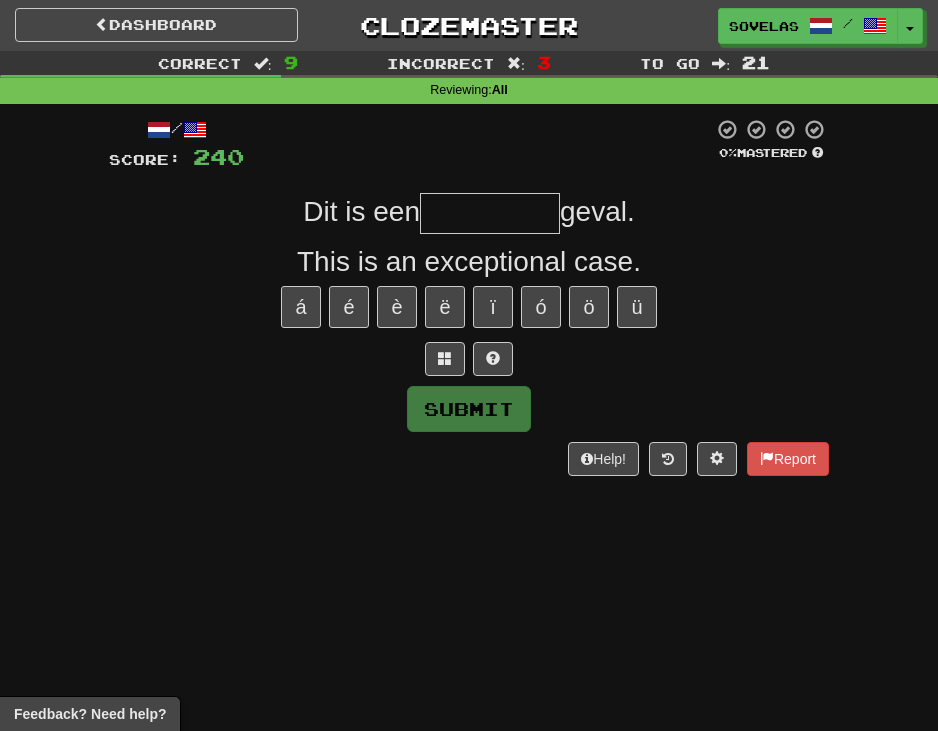 type on "*" 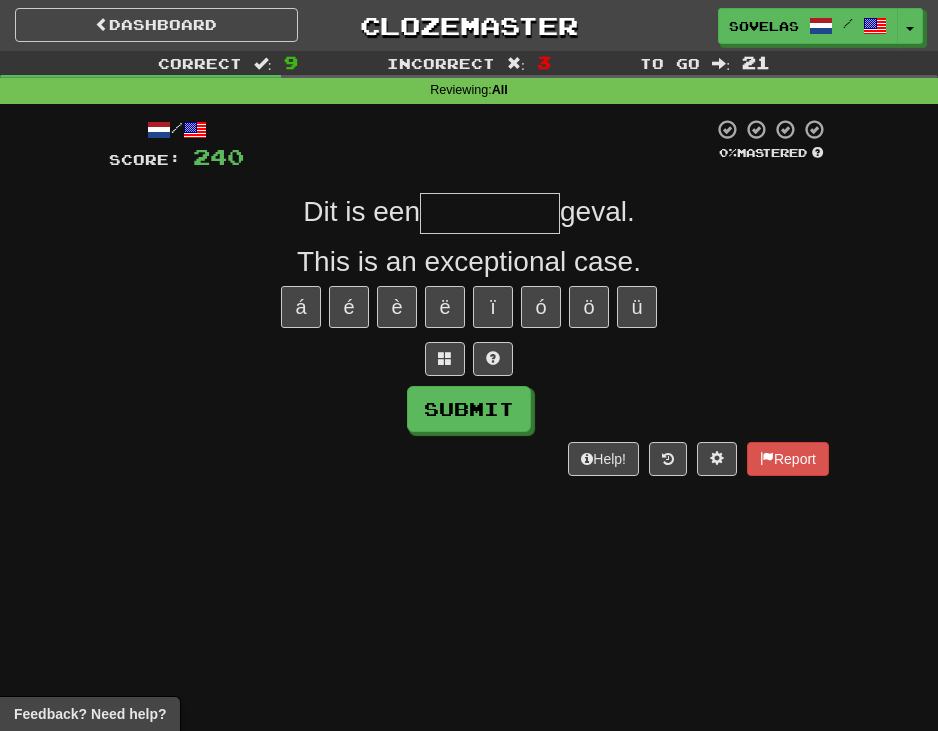 type on "*" 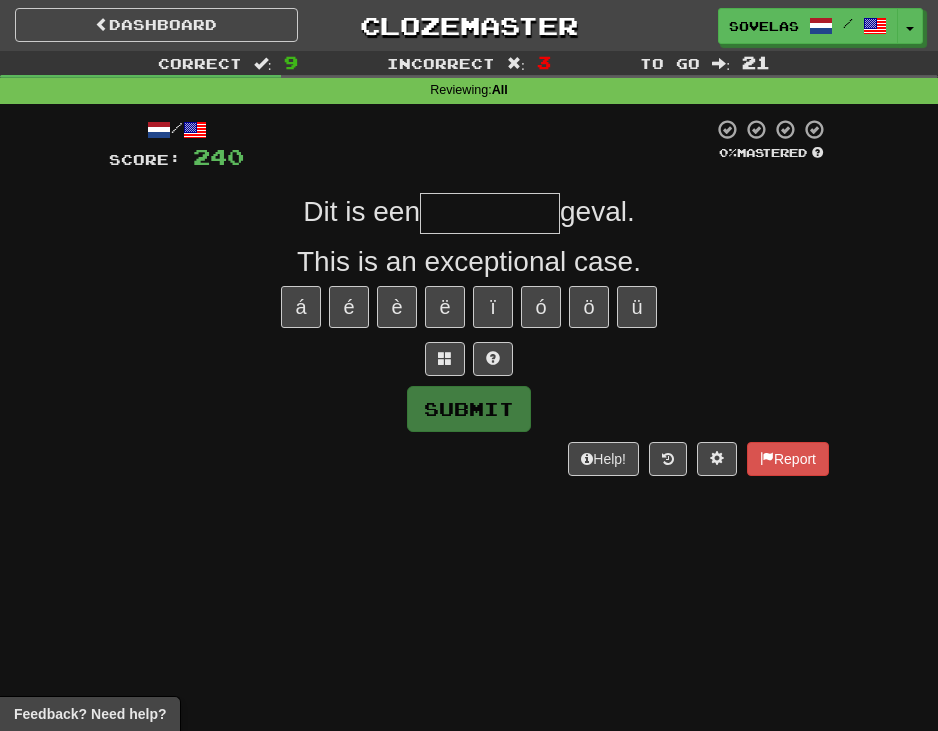 type on "*" 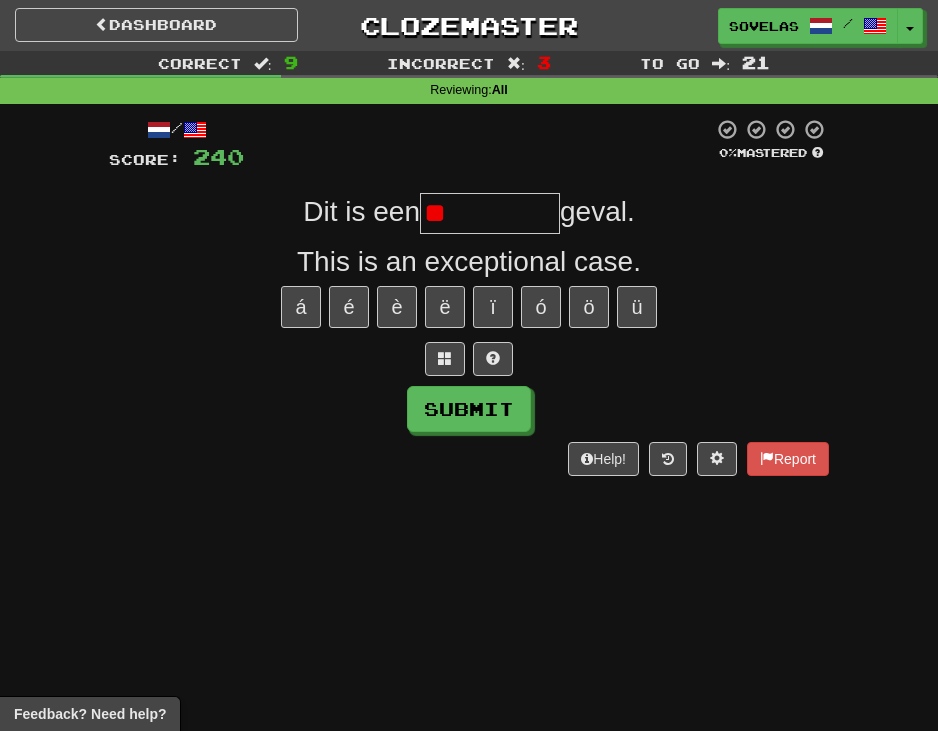 type on "*" 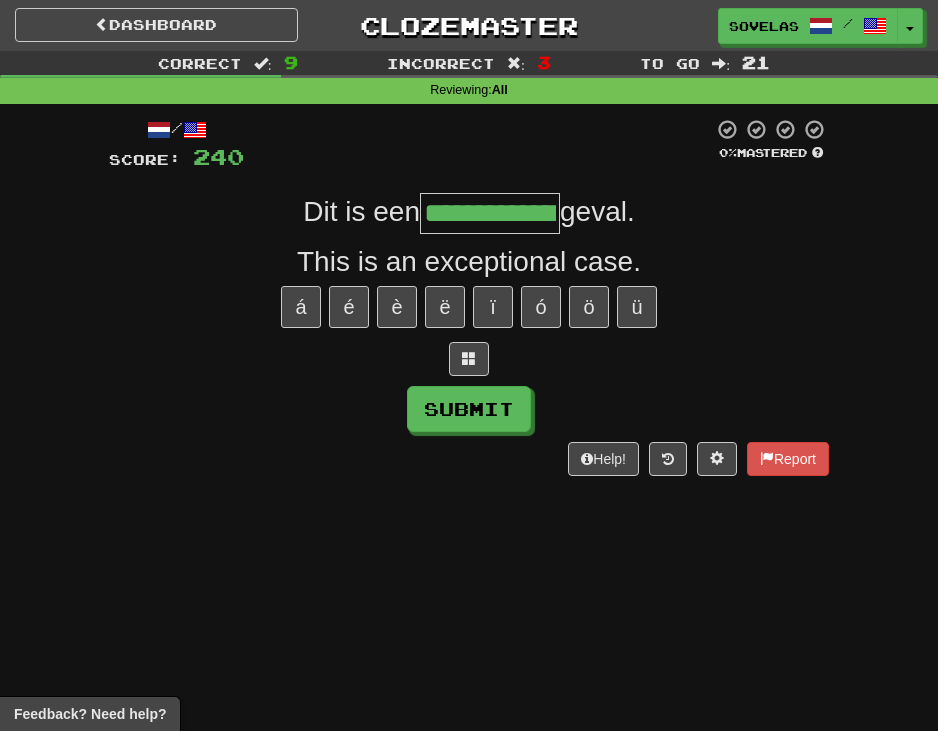 type on "**********" 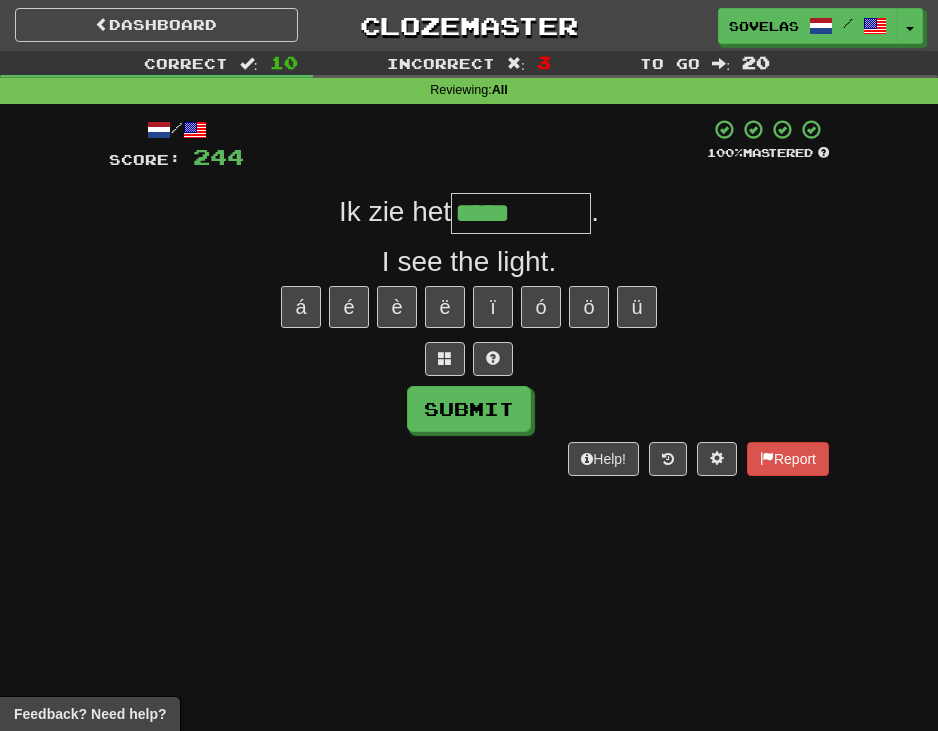 type on "*****" 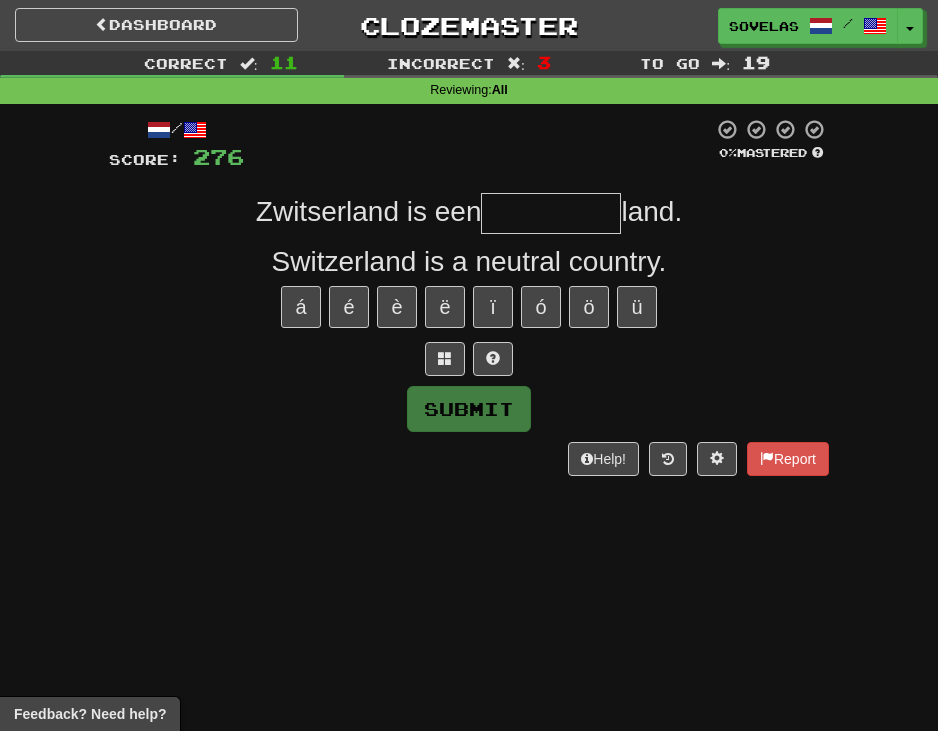 type on "*" 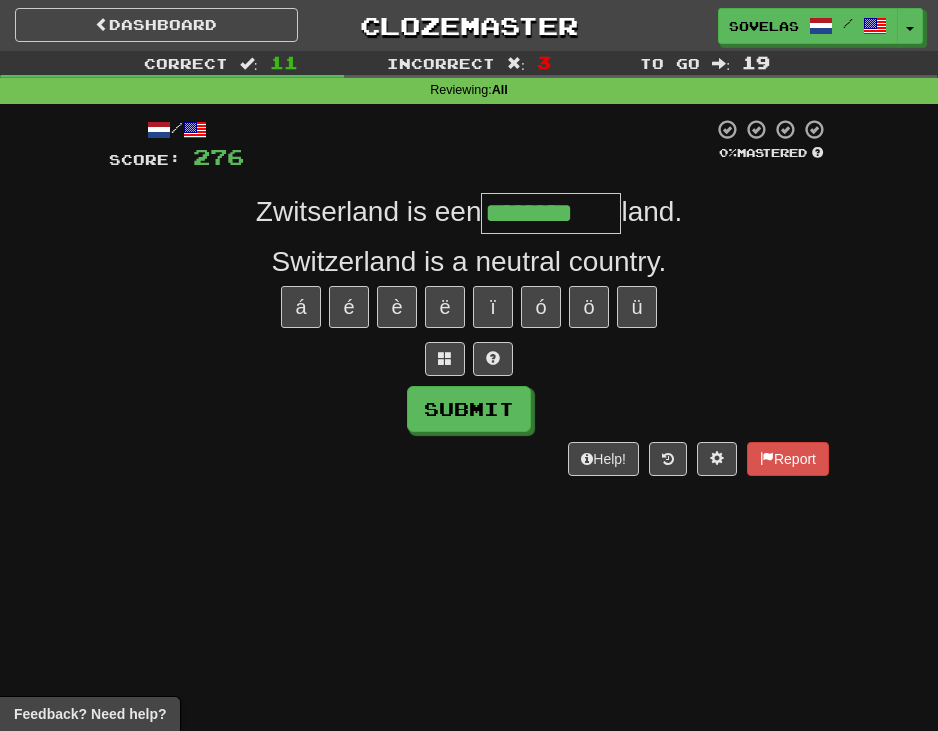 type on "********" 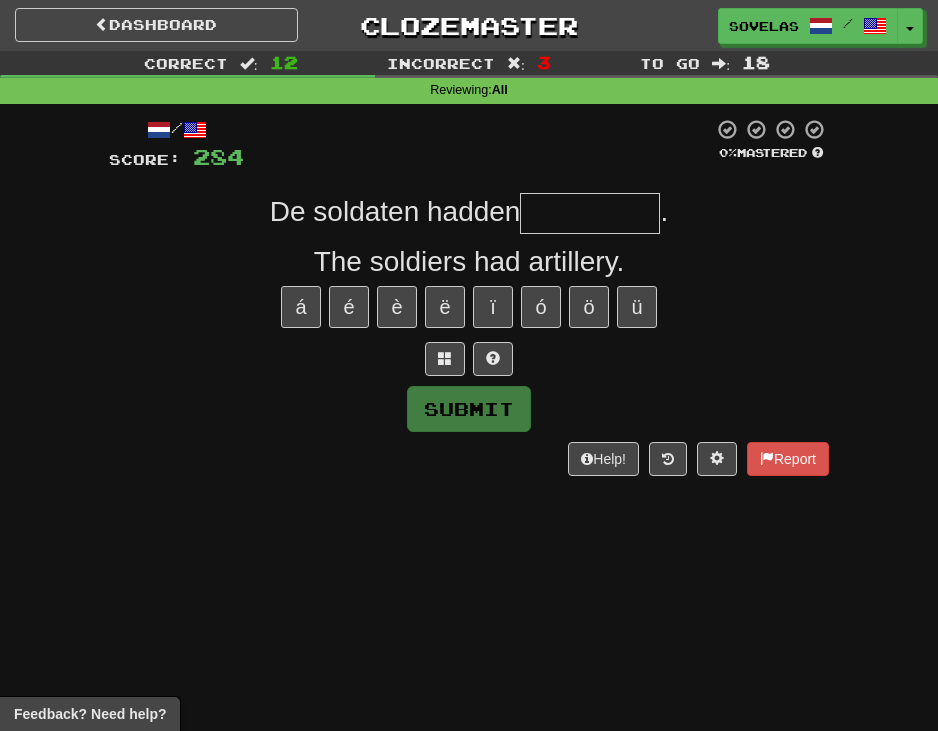 type on "*" 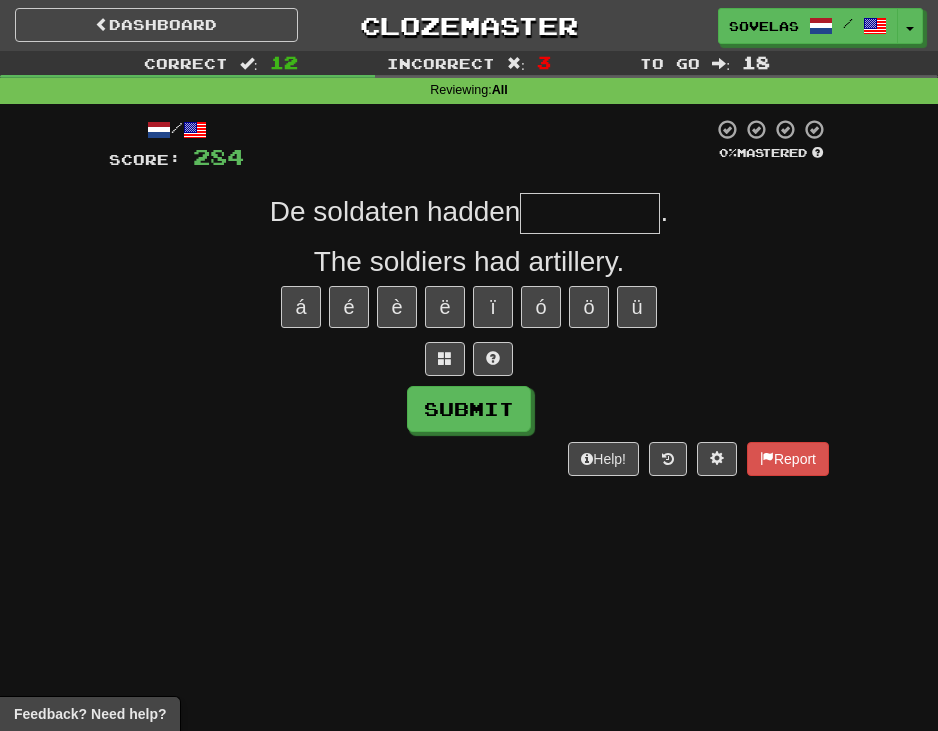 type on "*" 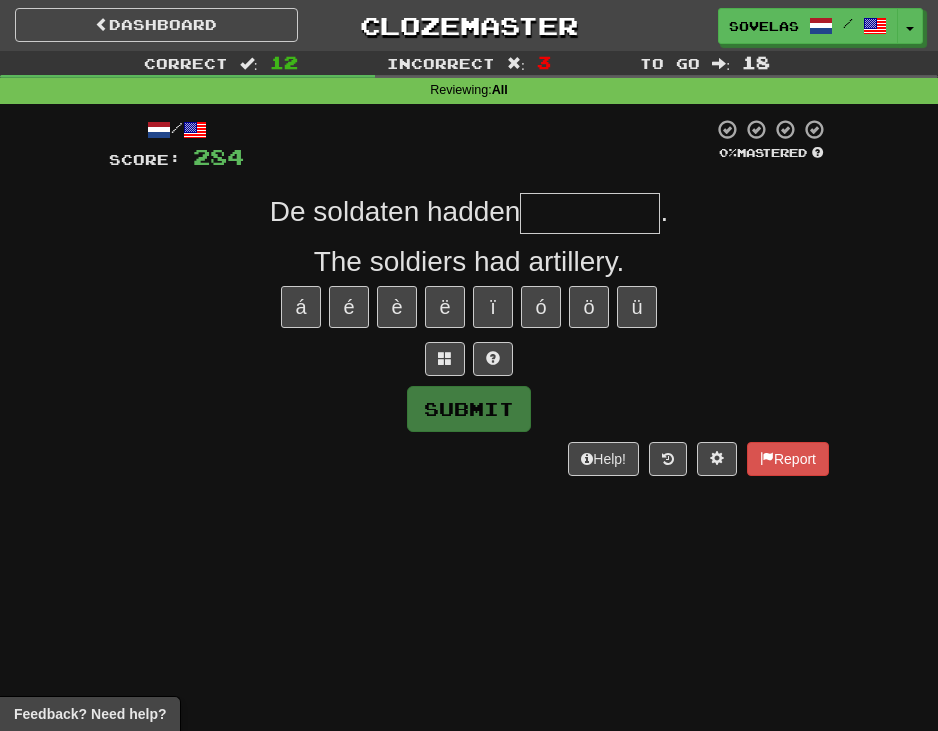 type on "*" 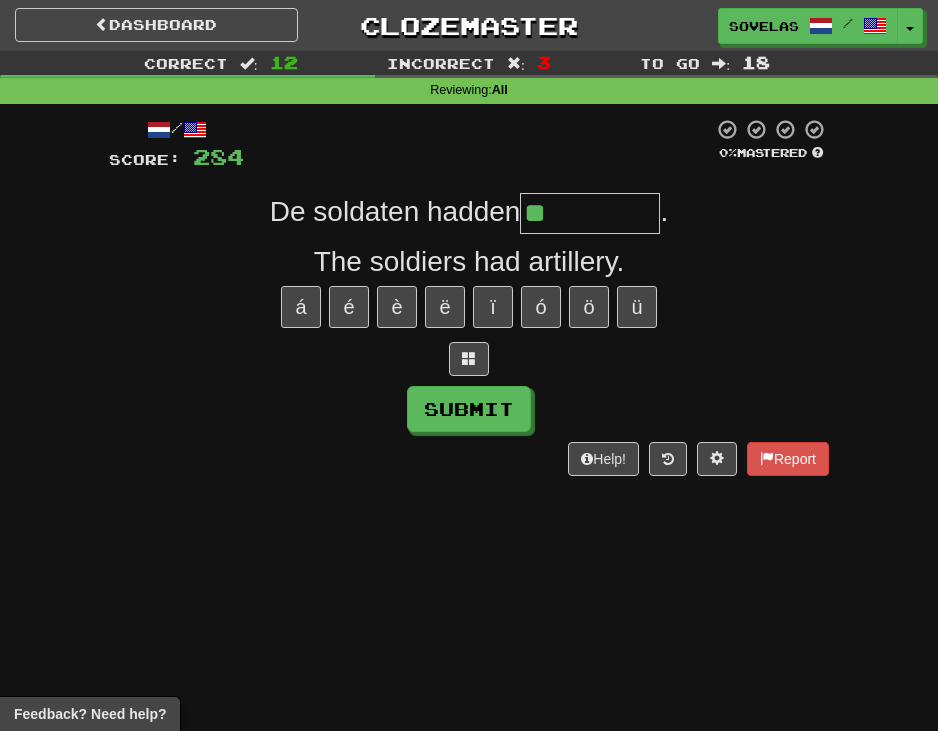 type on "**********" 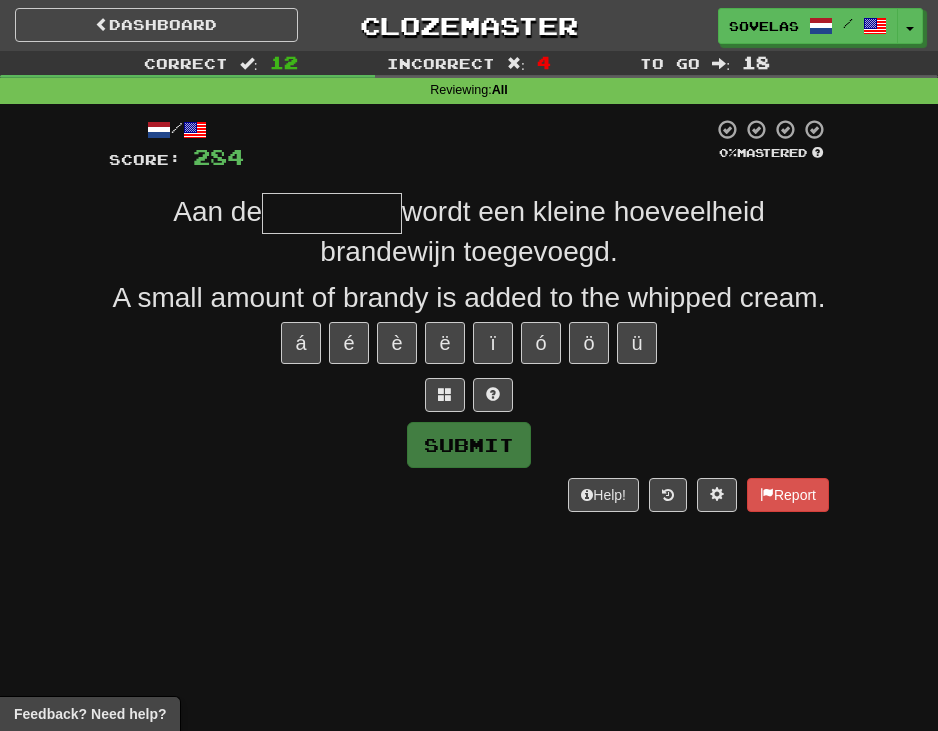 type on "*" 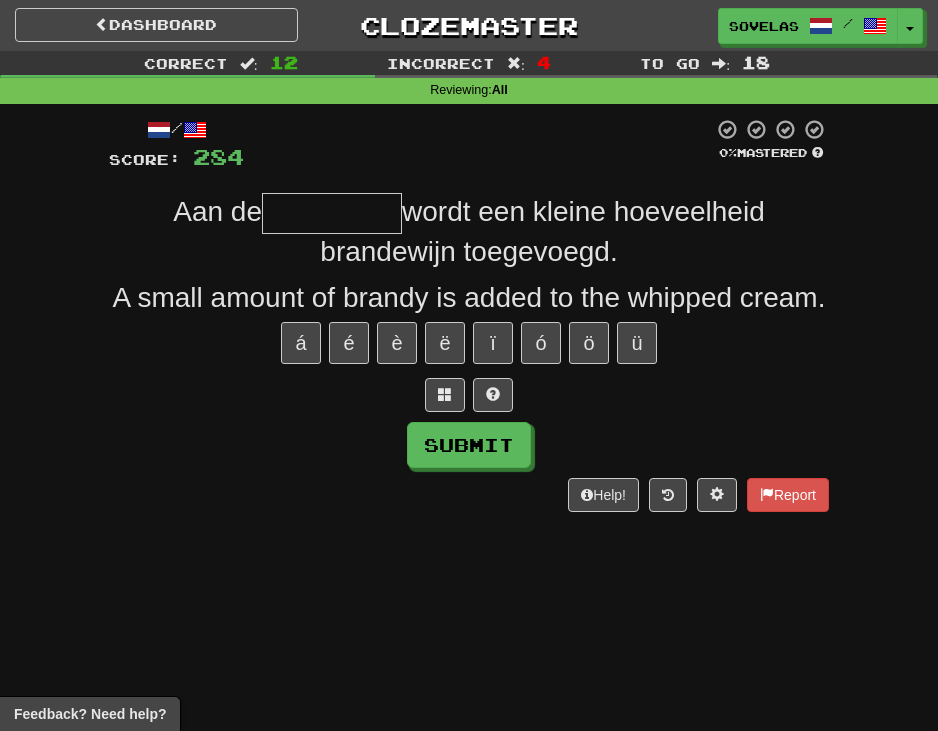 type on "*" 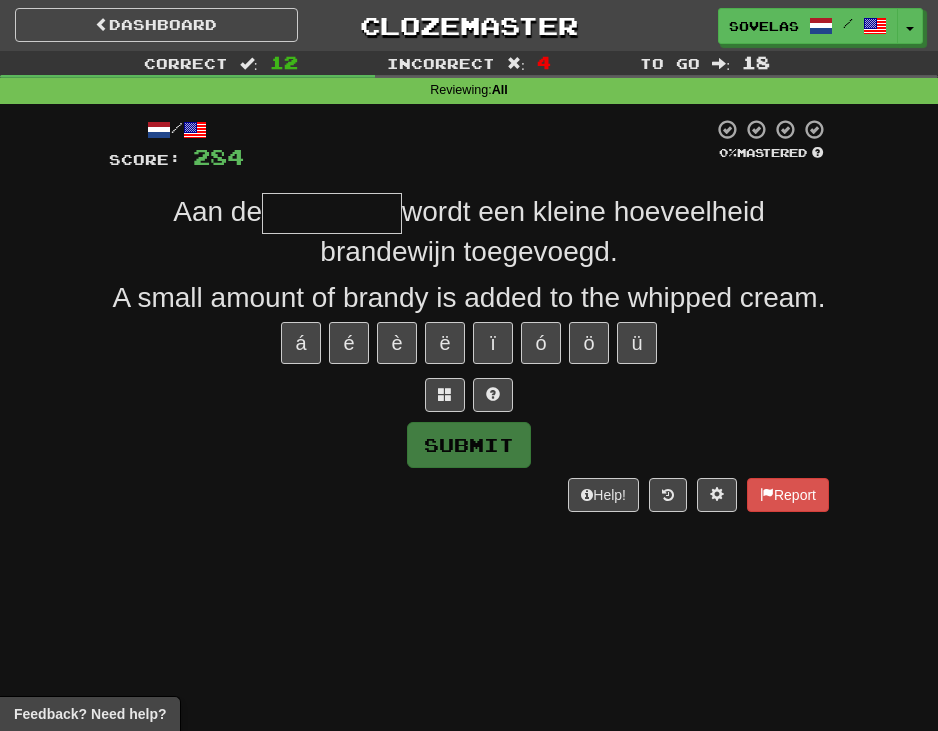type on "*" 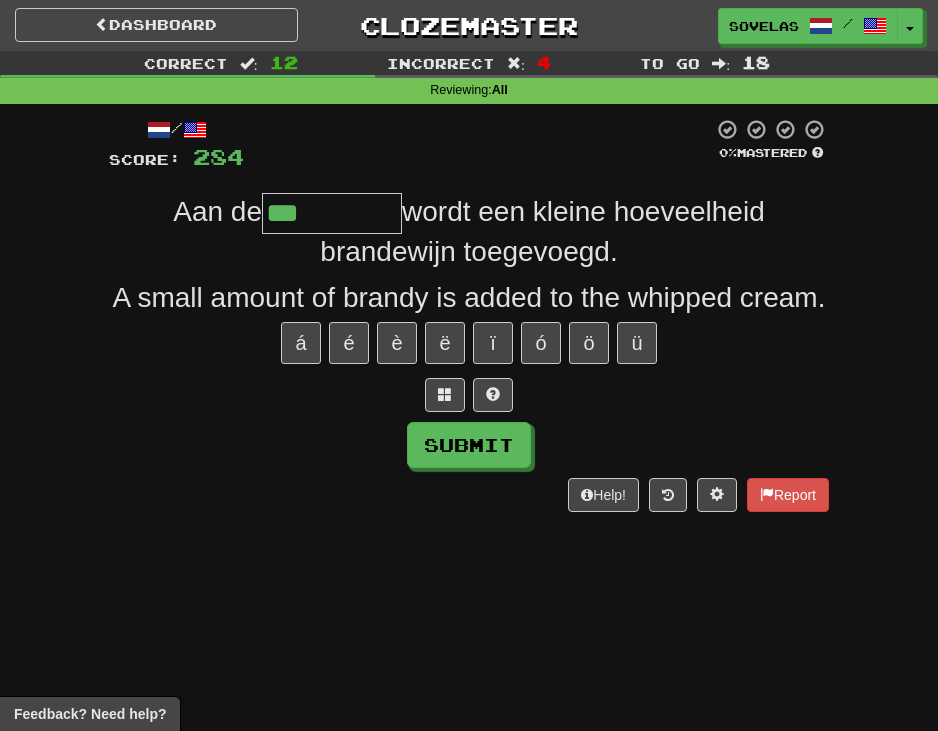 type on "********" 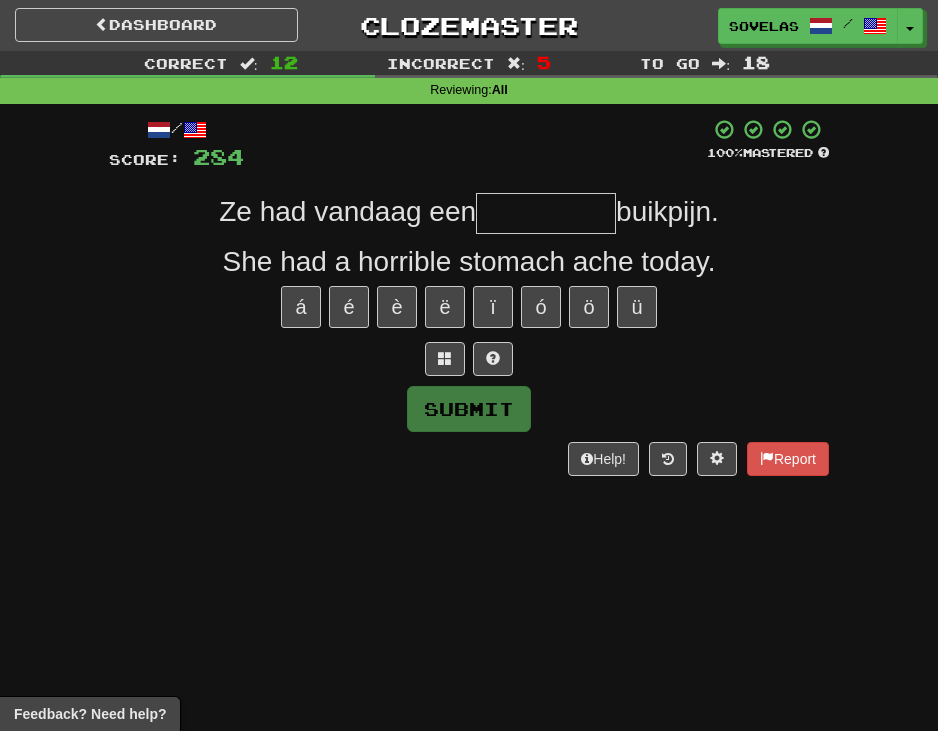 type on "*" 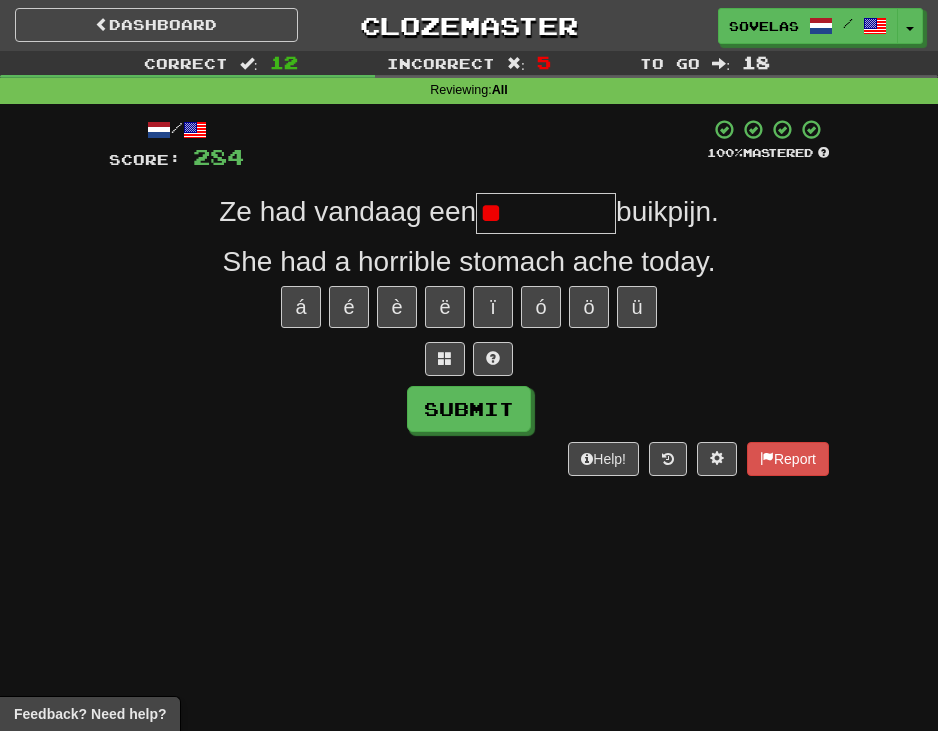 type on "*" 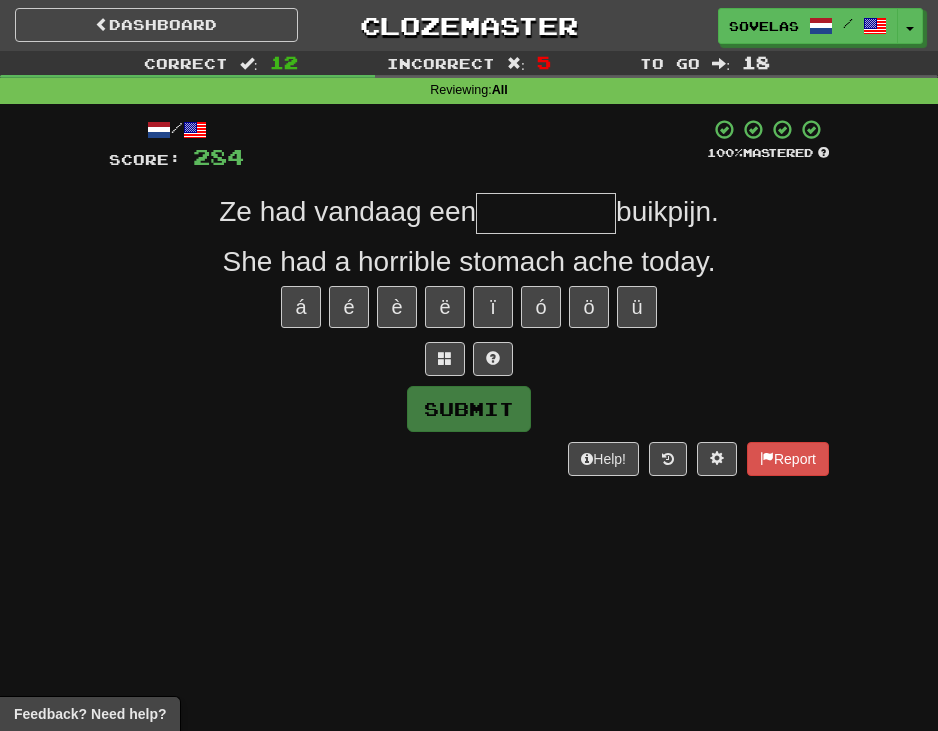 type on "*" 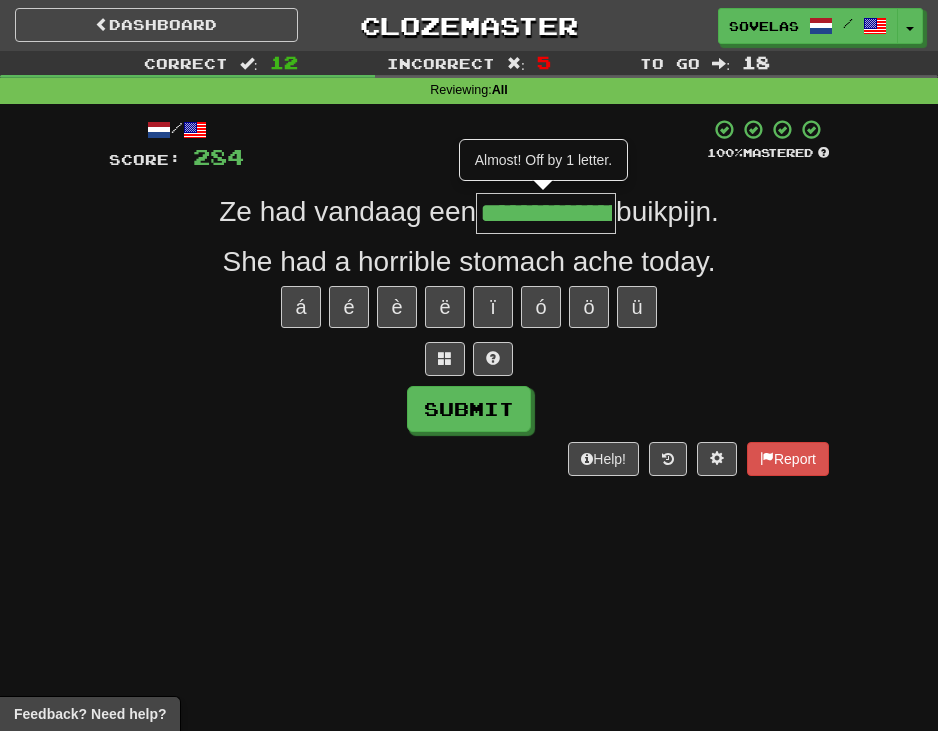 type on "**********" 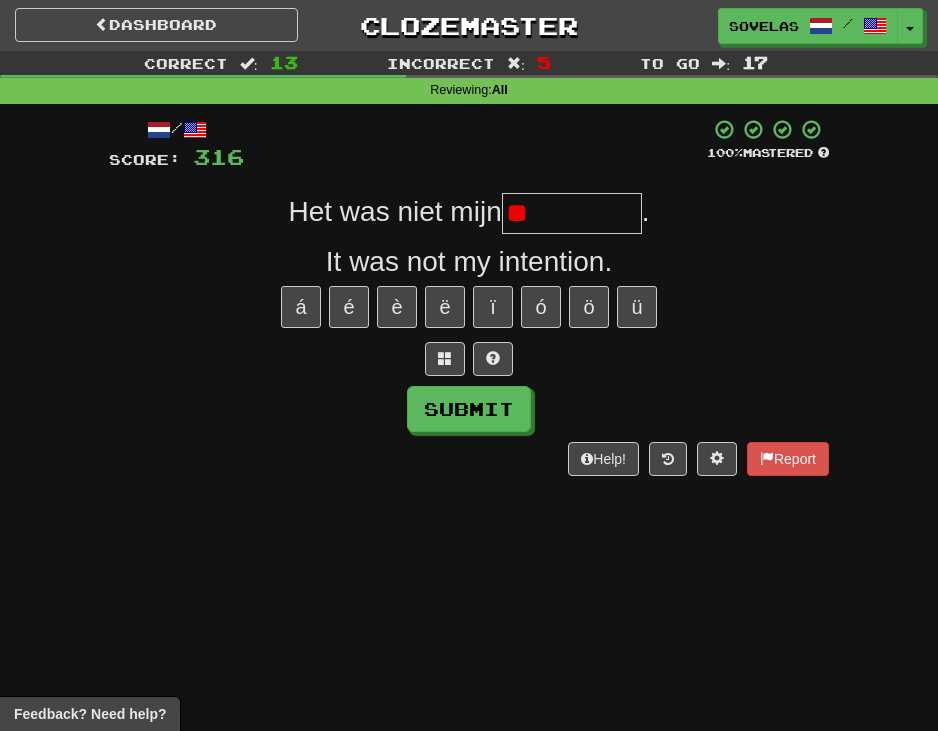 type on "*" 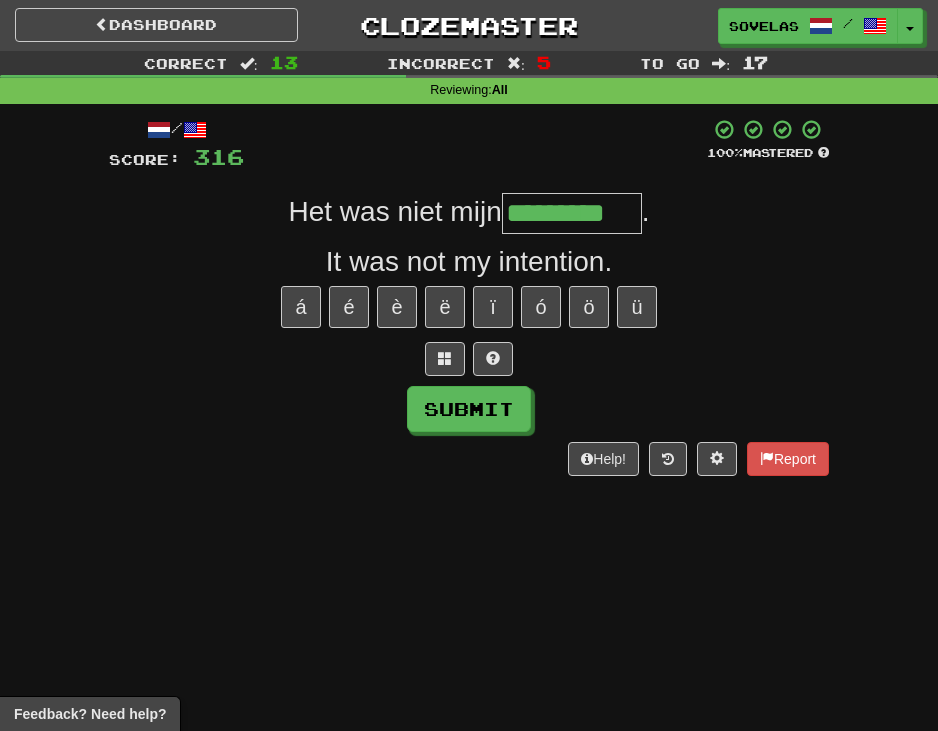 type on "*********" 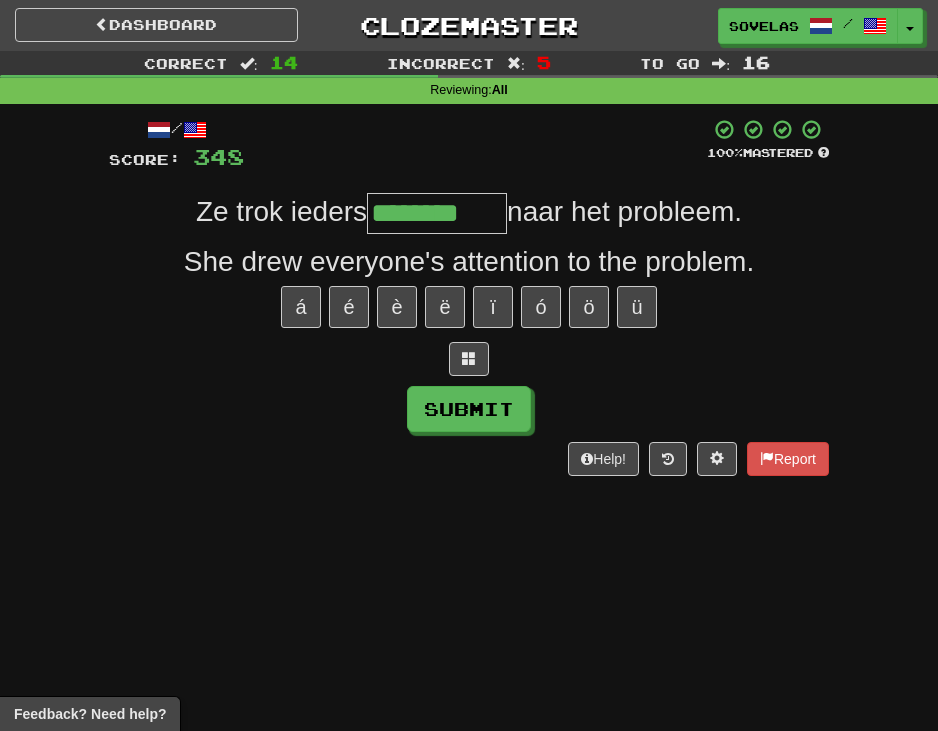 type on "********" 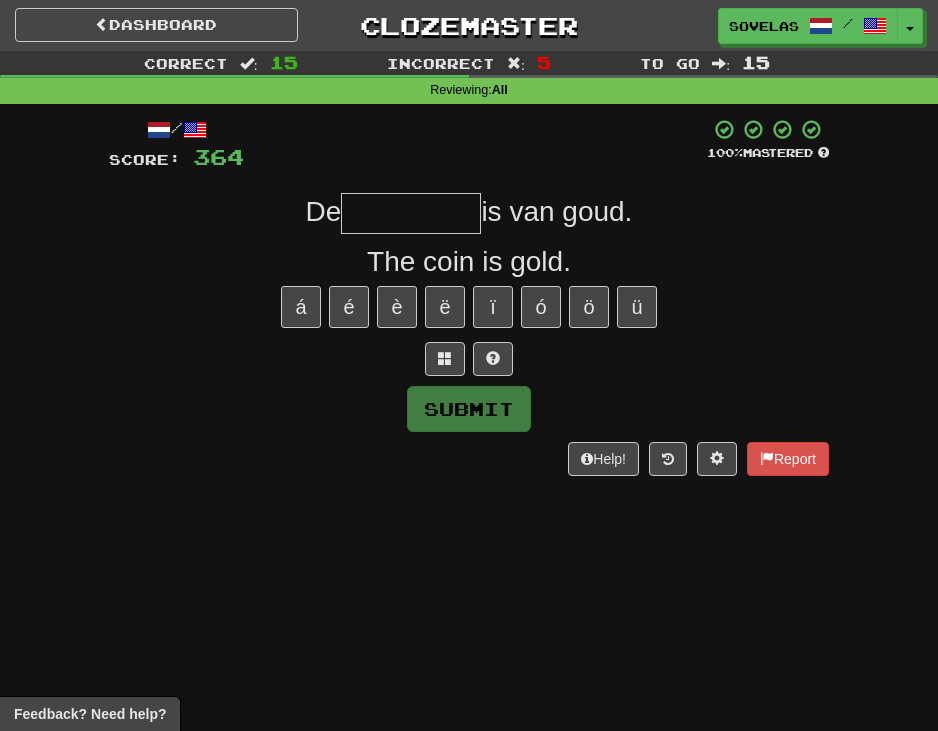 type on "*" 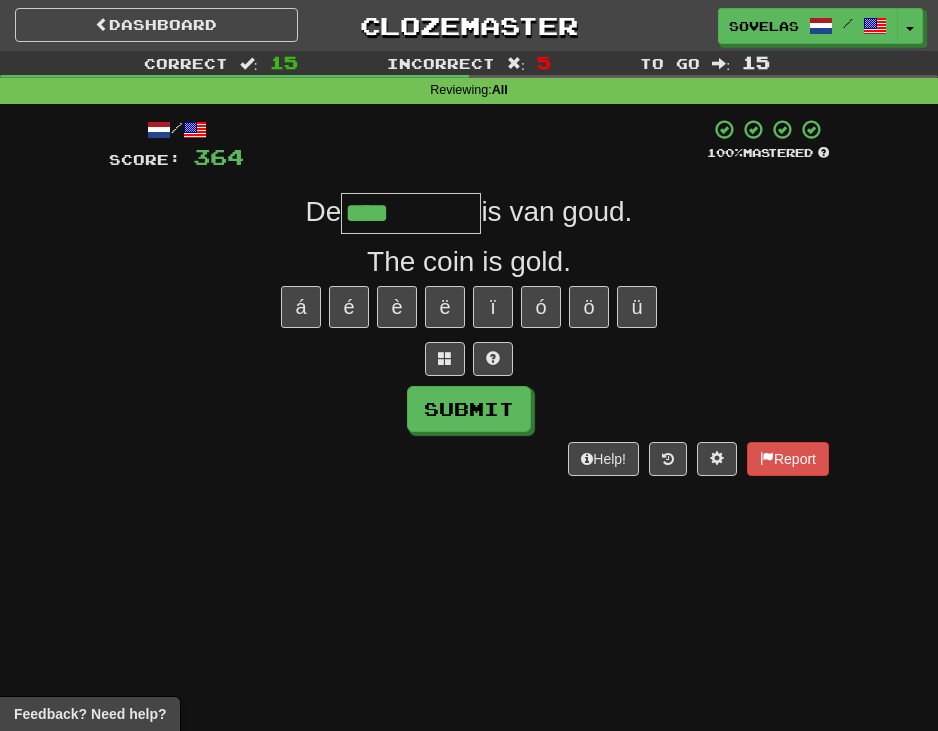 type on "****" 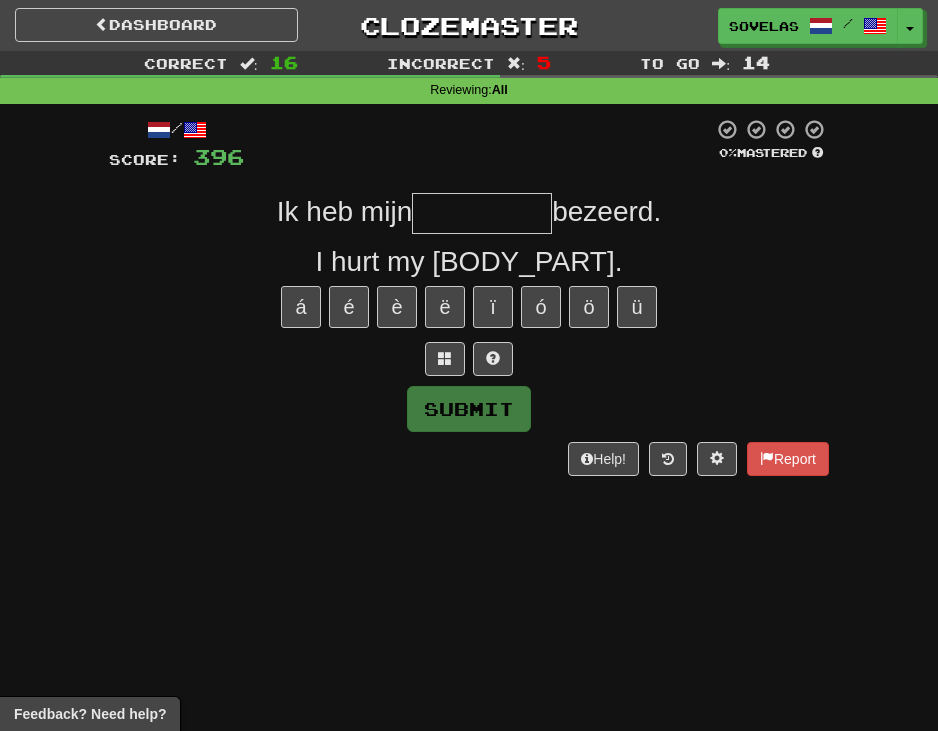 type on "*" 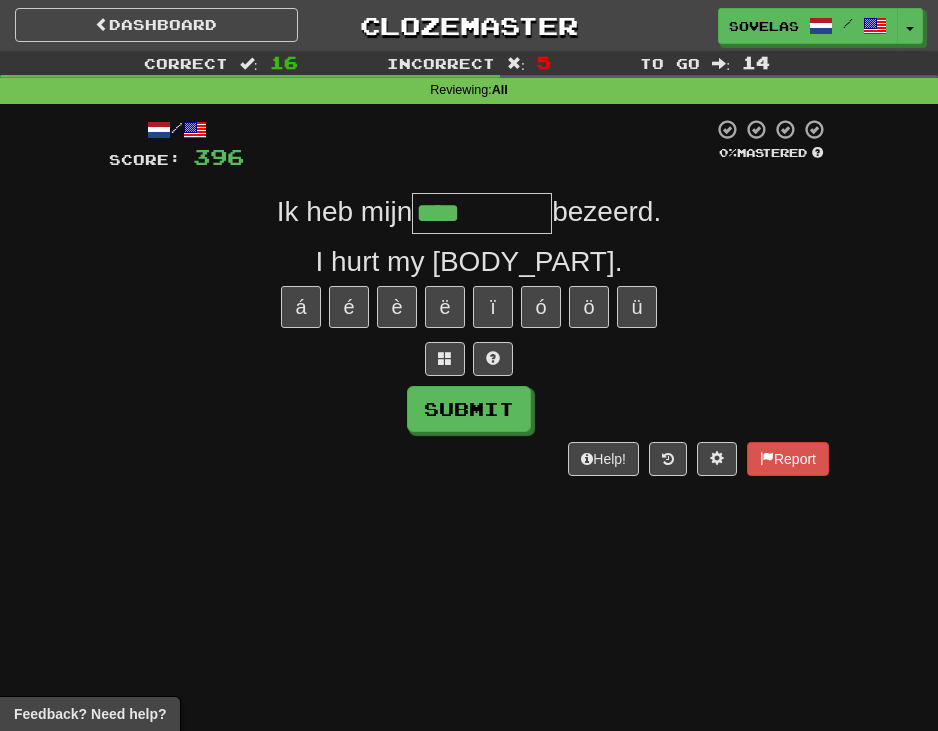 type on "********" 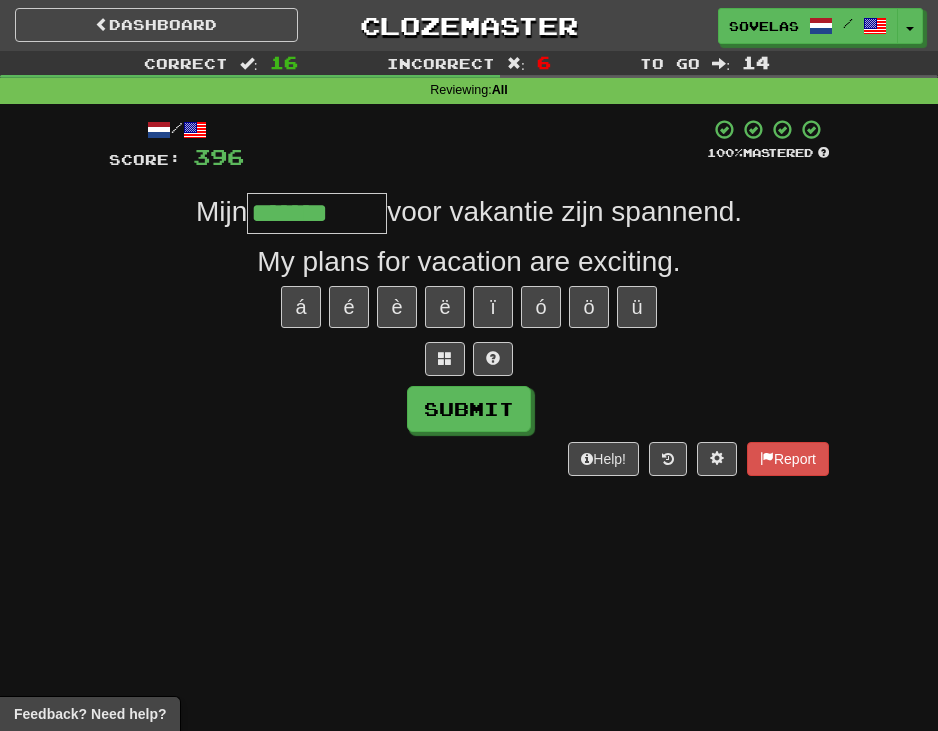 type on "*******" 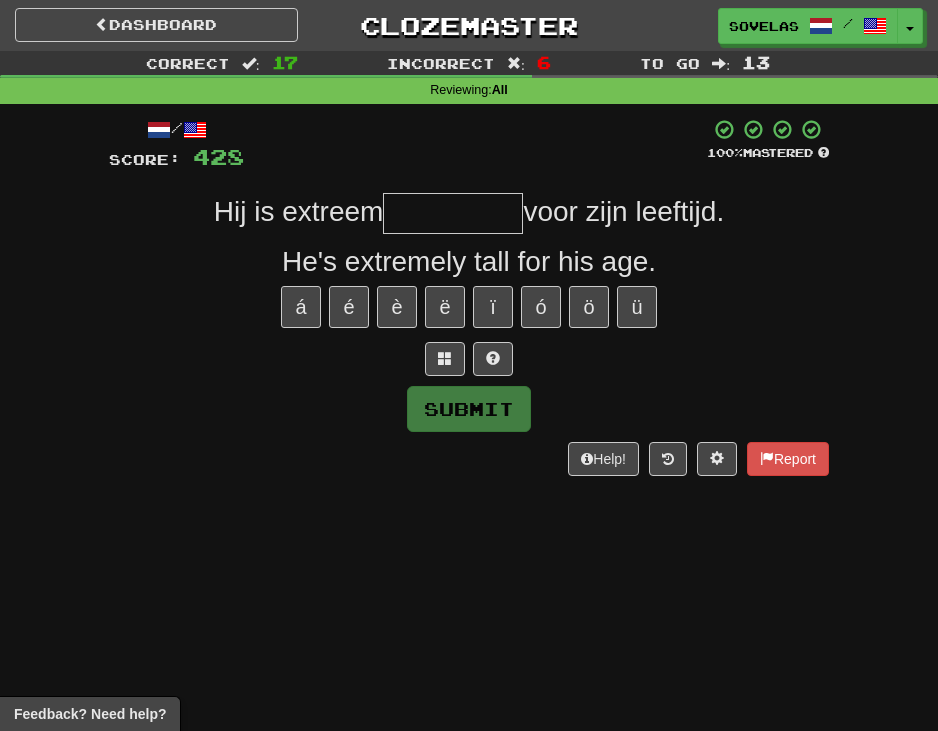type on "*" 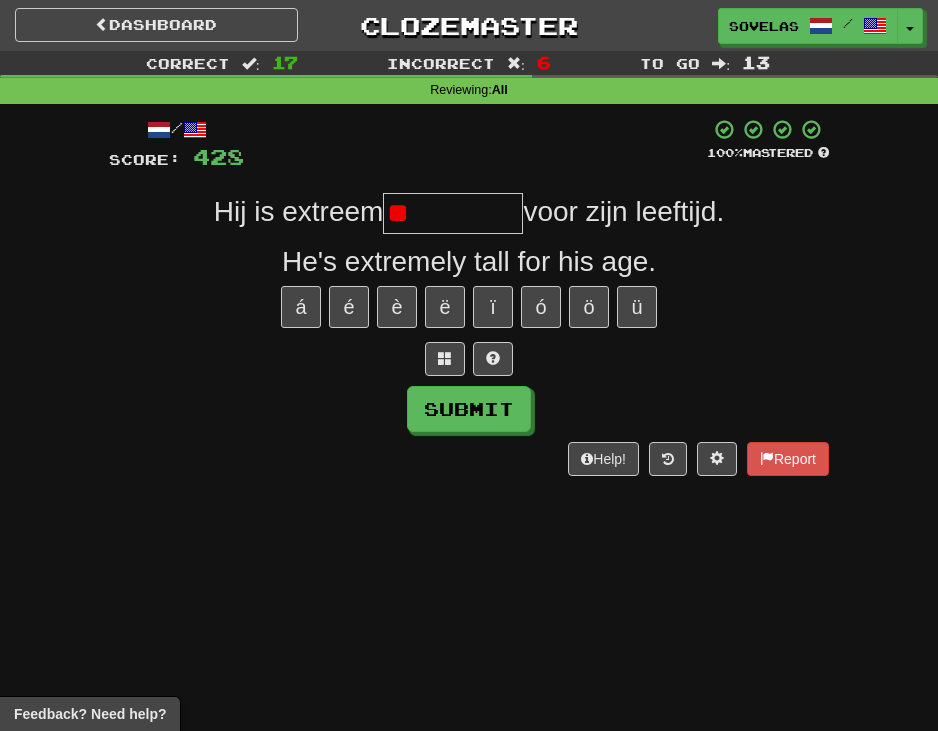 type on "*" 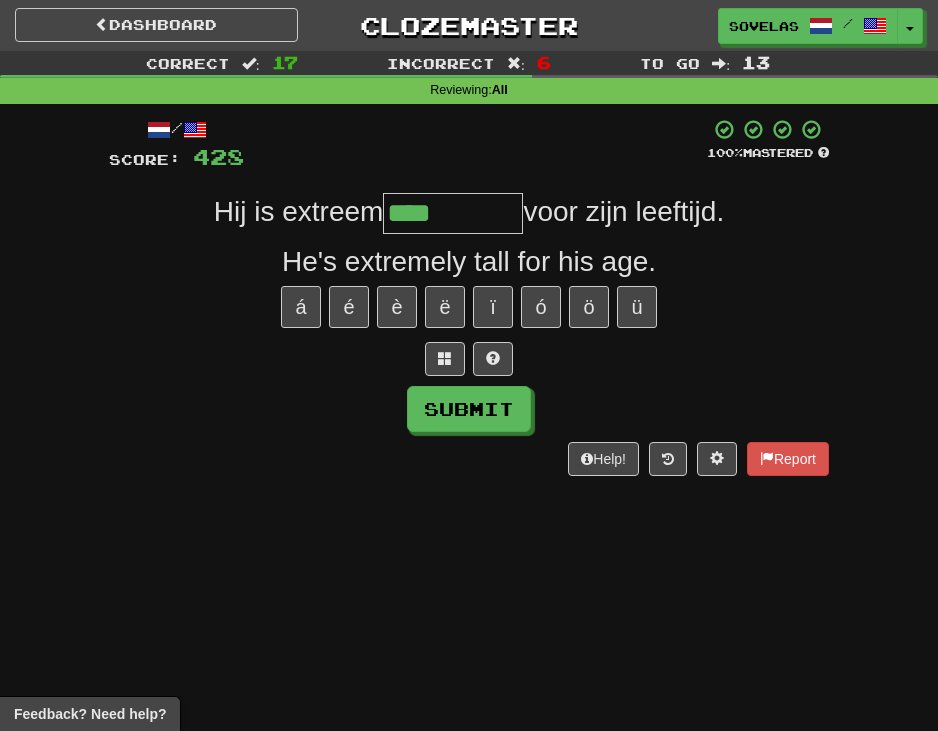 type on "****" 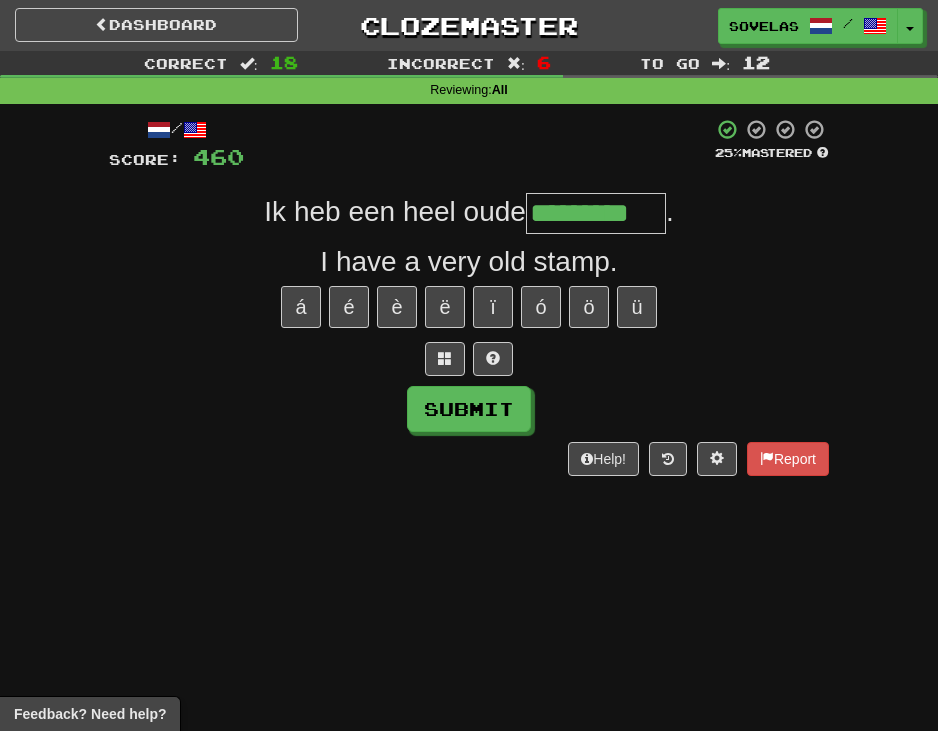 type on "*********" 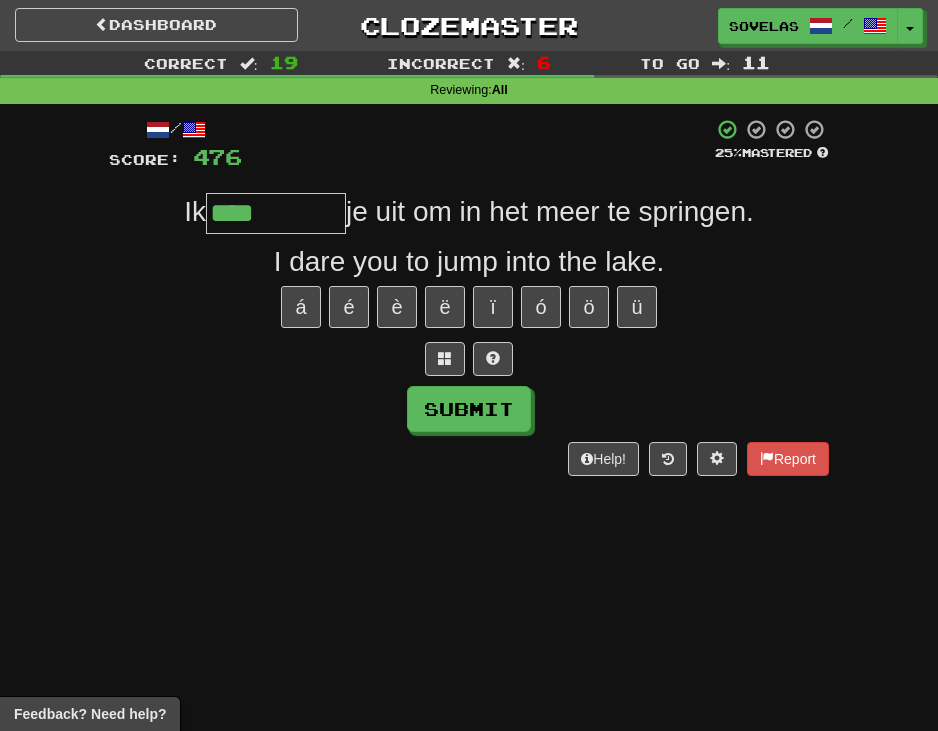 type on "****" 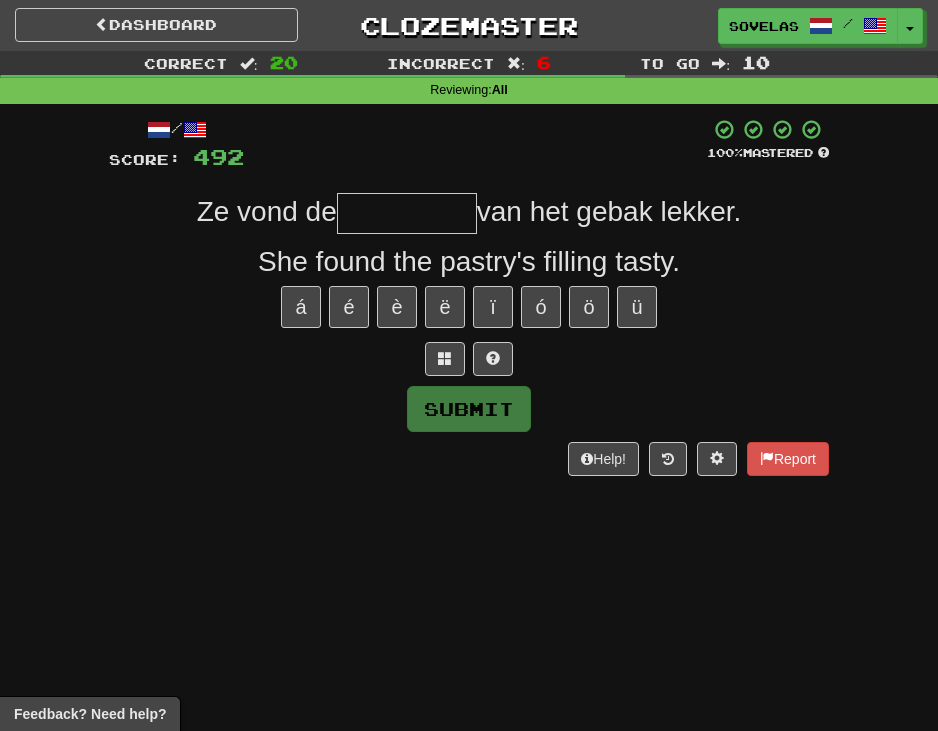 type on "*" 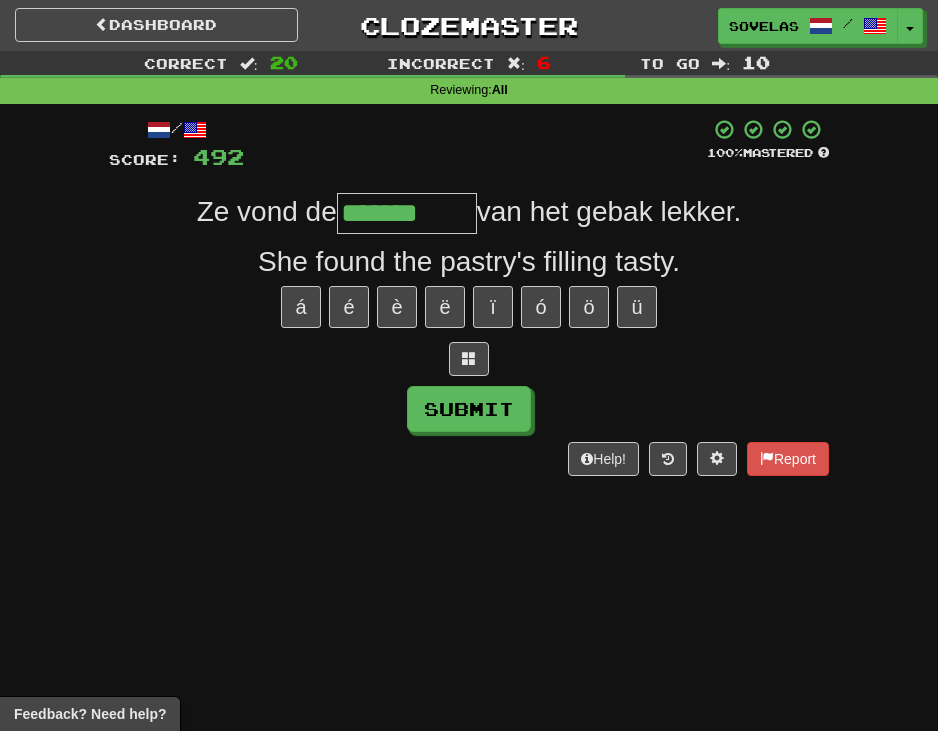 type on "*******" 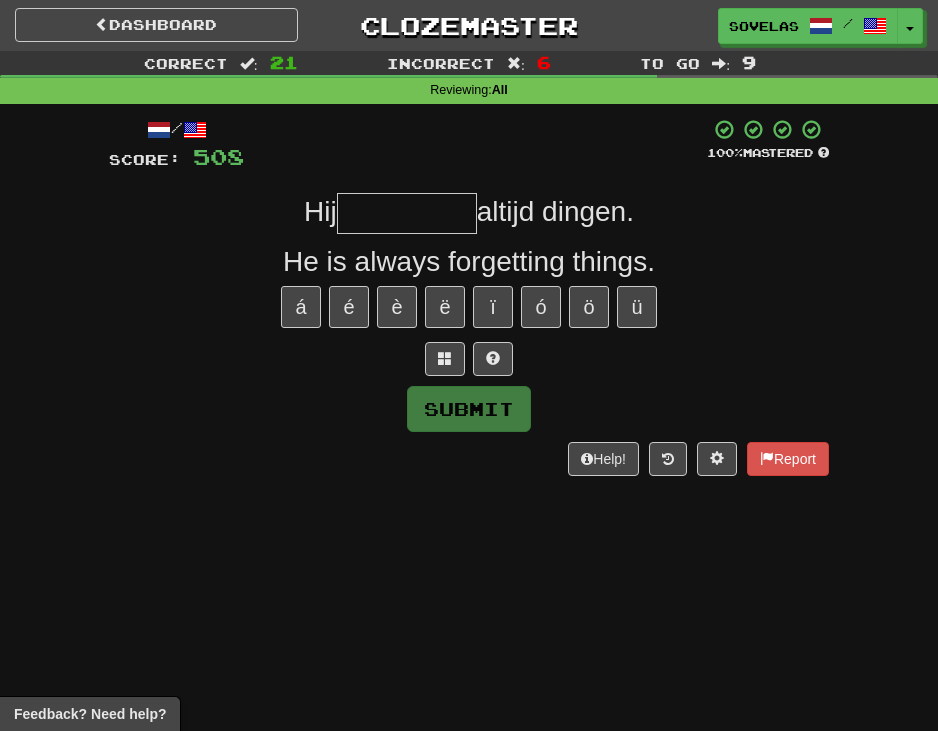 type on "*" 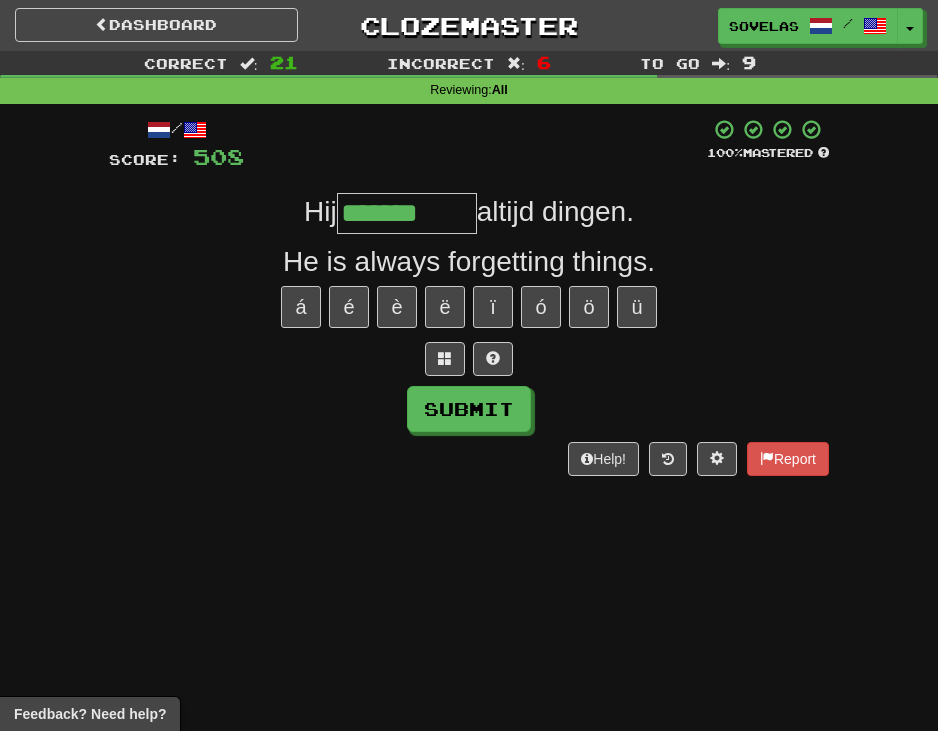 type on "*******" 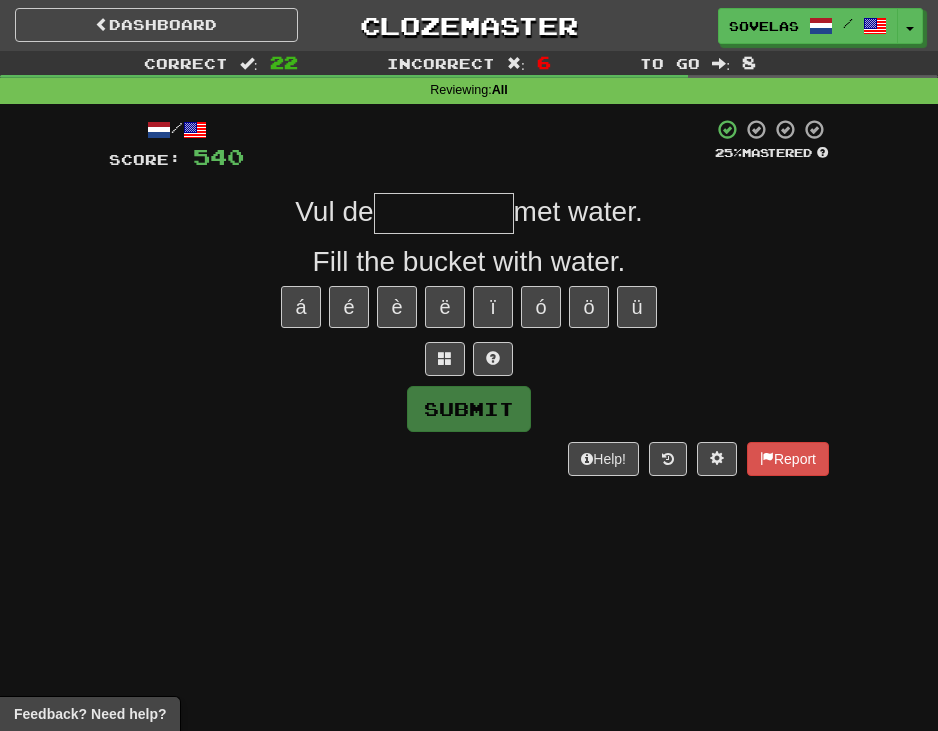 type on "*" 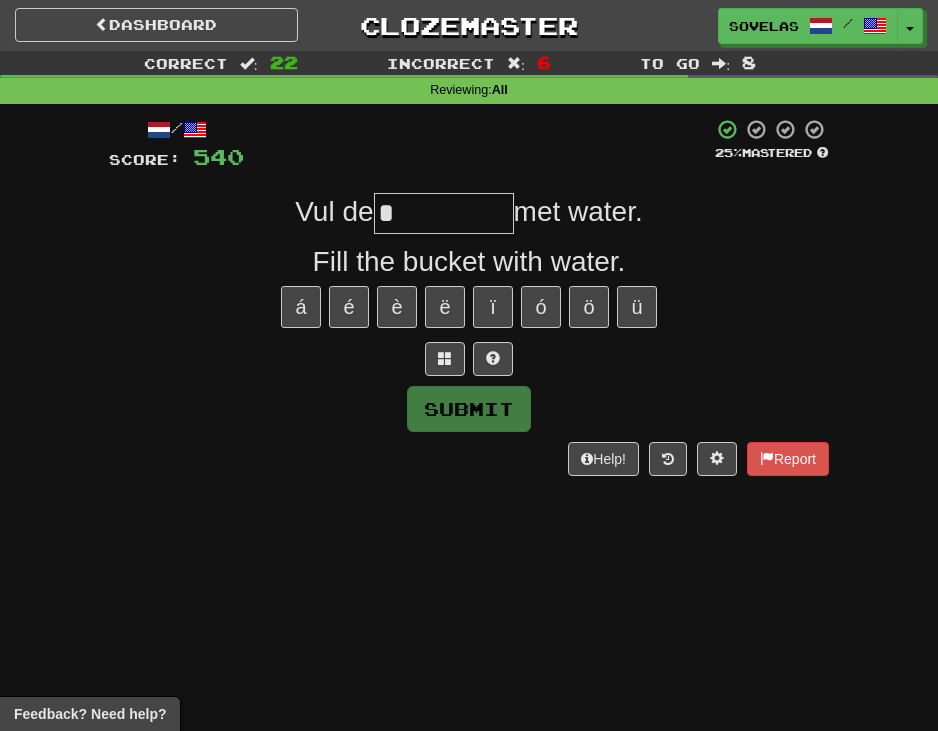 type on "*" 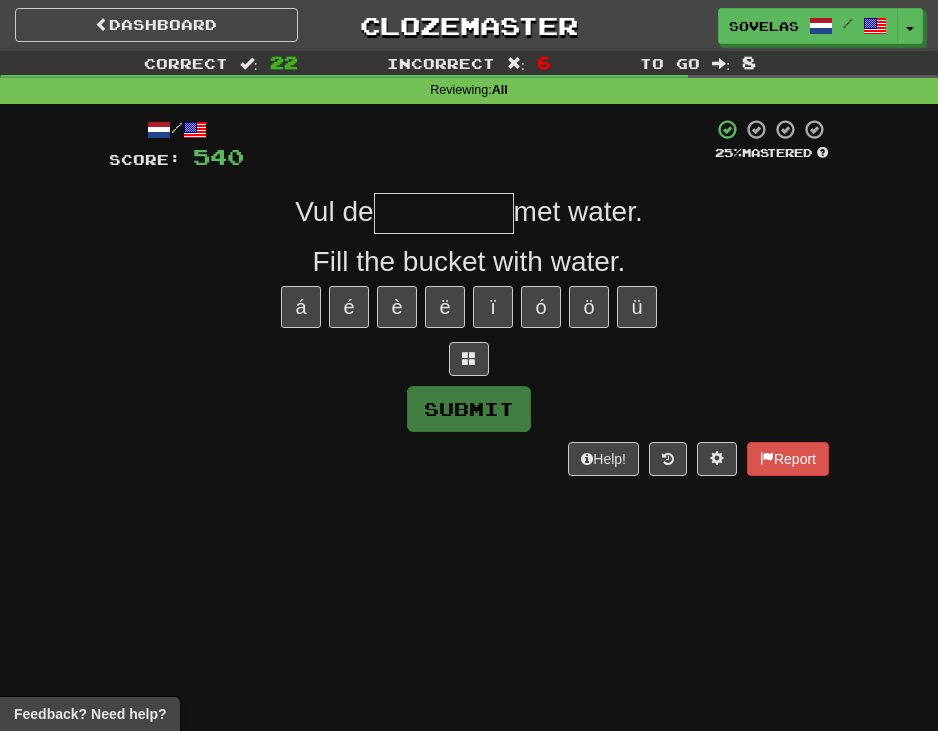 type on "*" 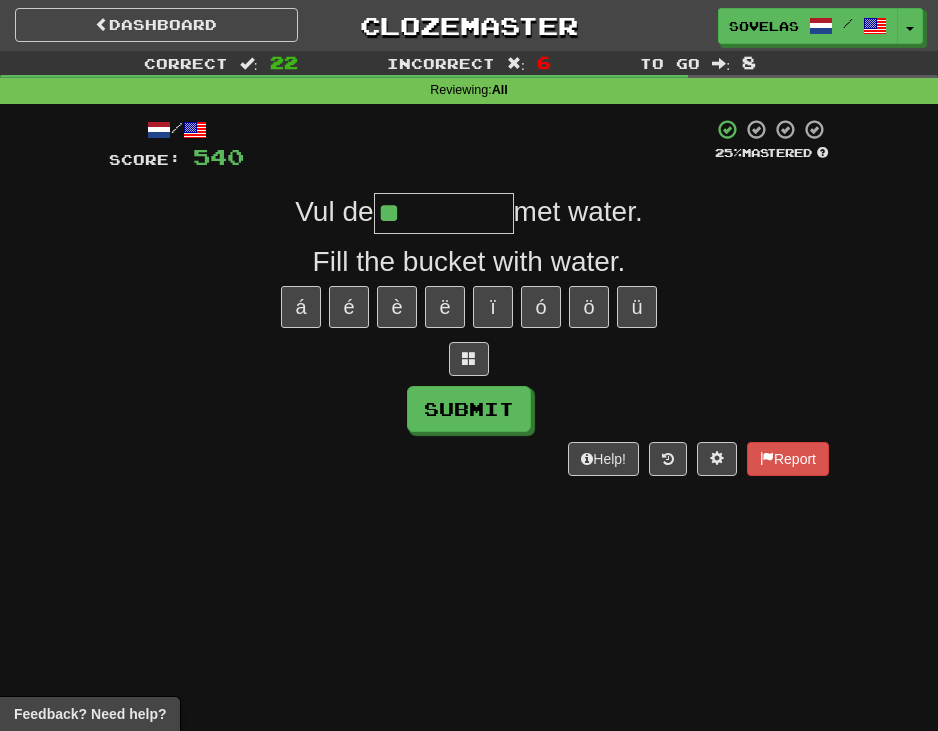 type on "*****" 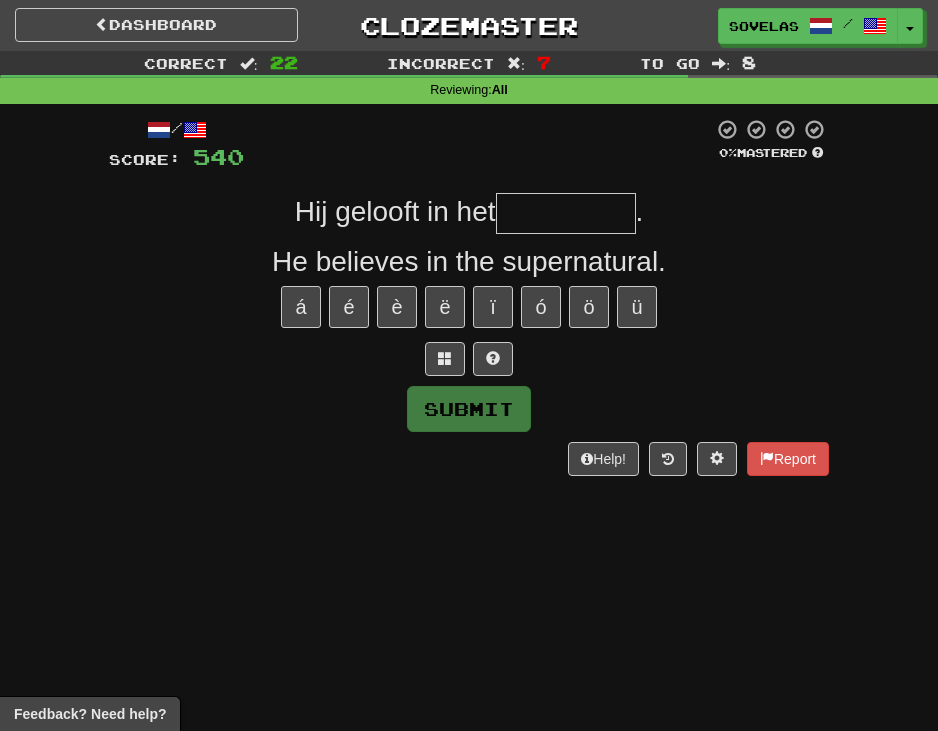 type on "*" 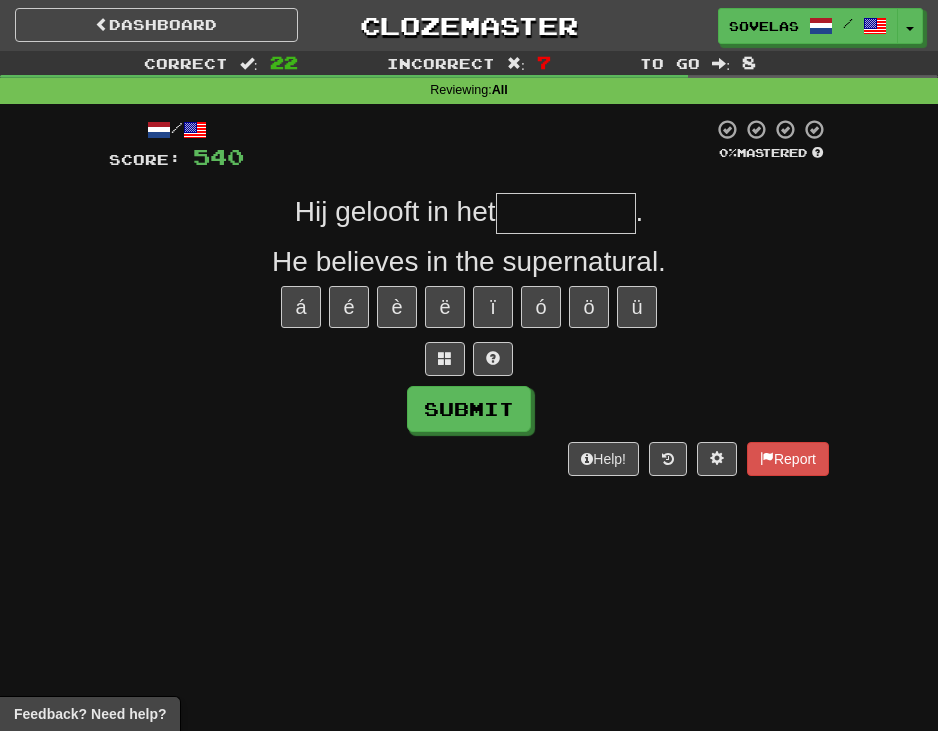 type on "*" 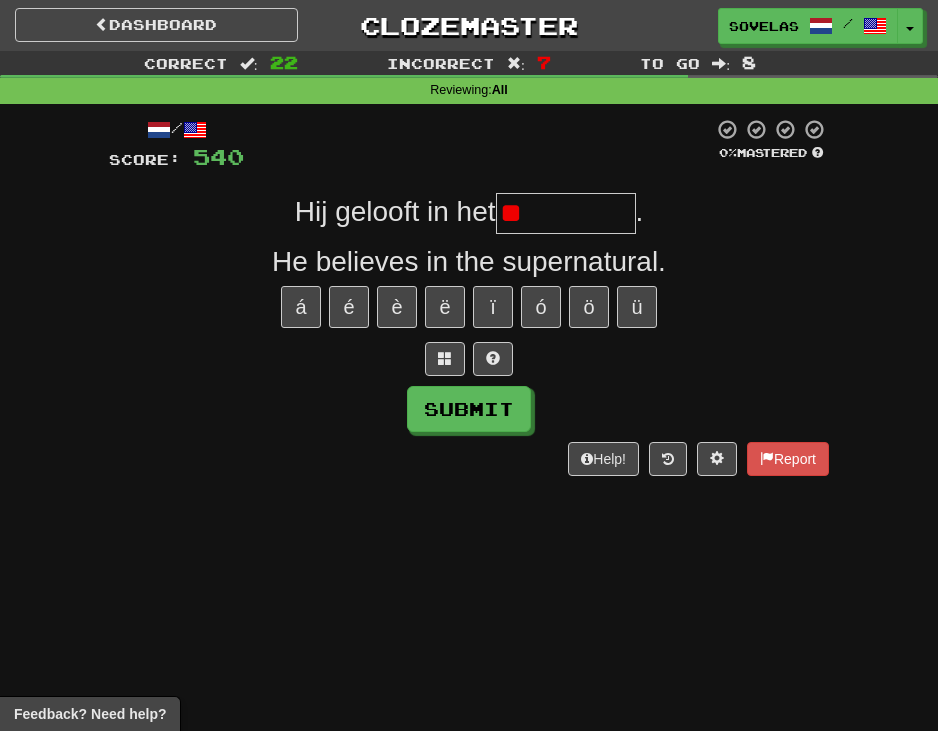 type on "*" 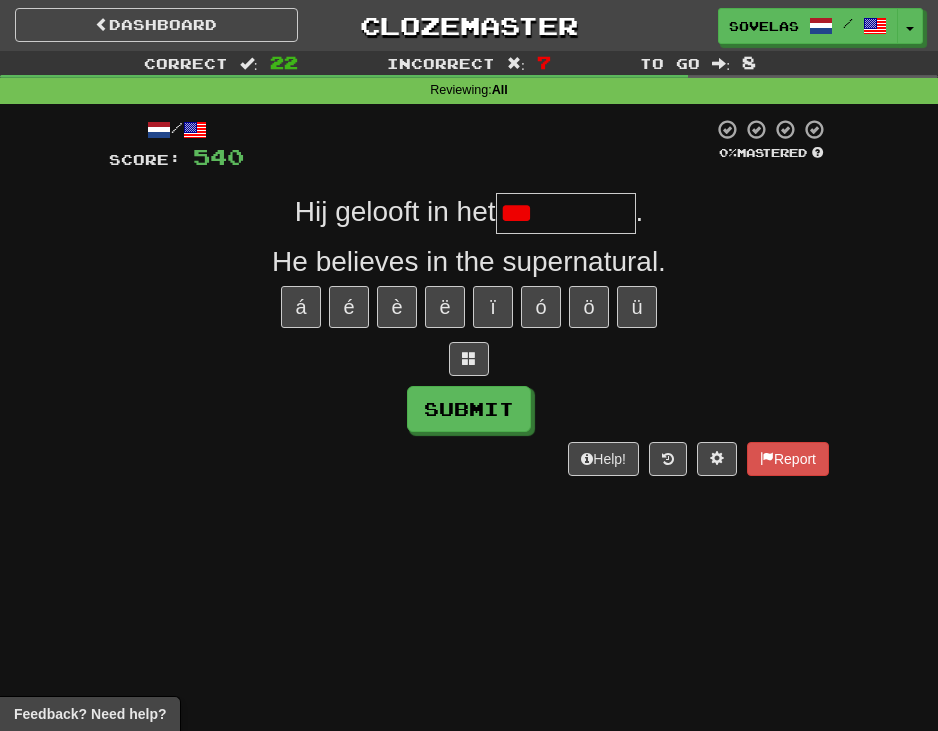 type on "**********" 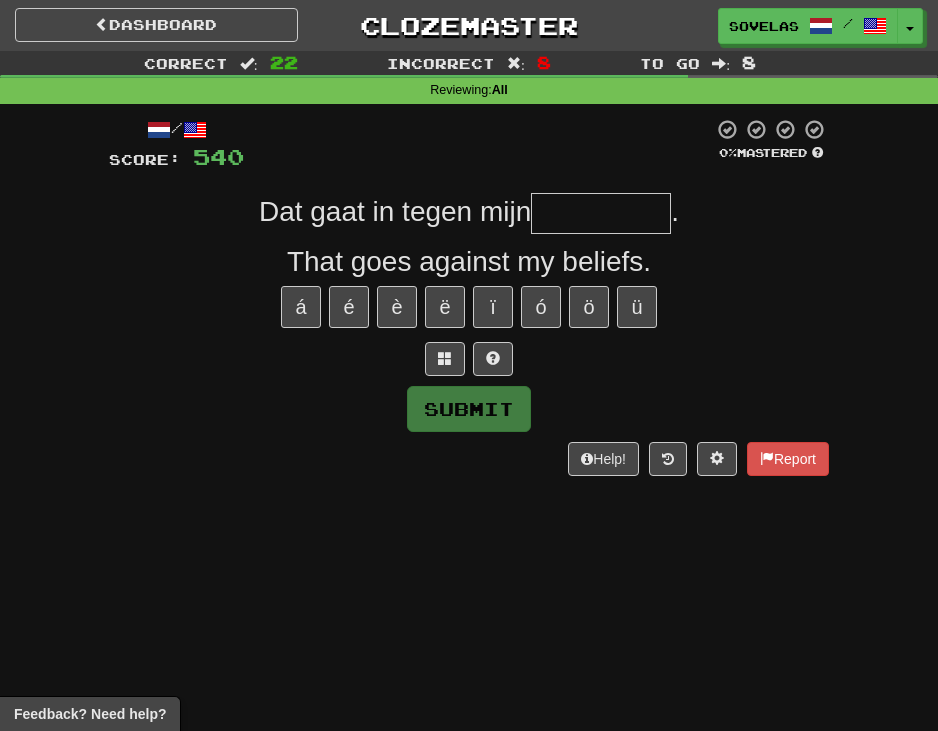 type on "*" 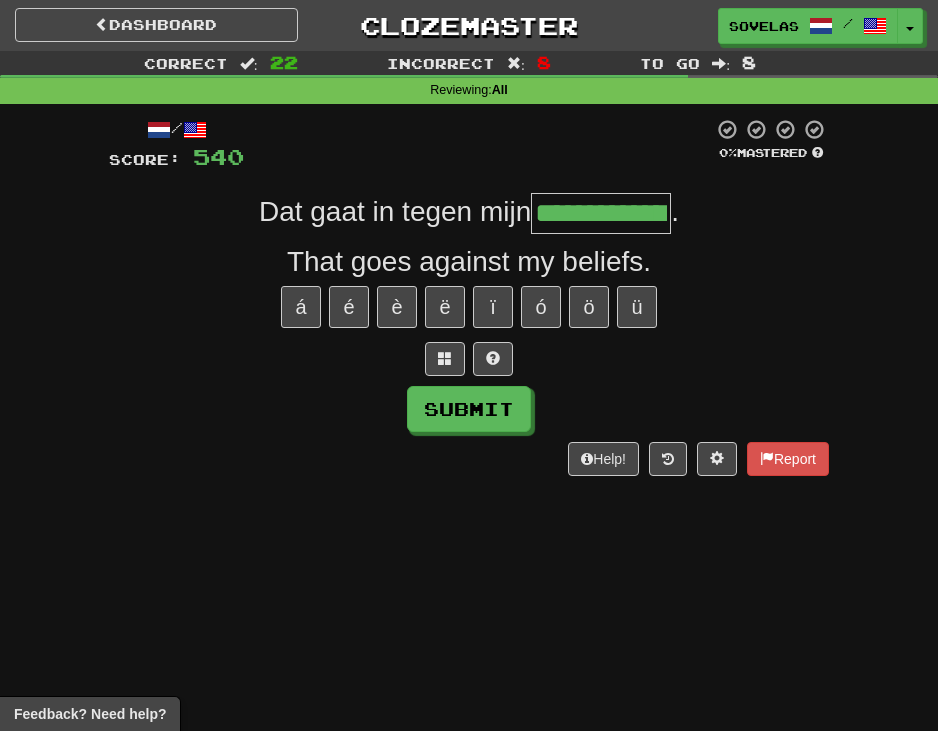 type on "**********" 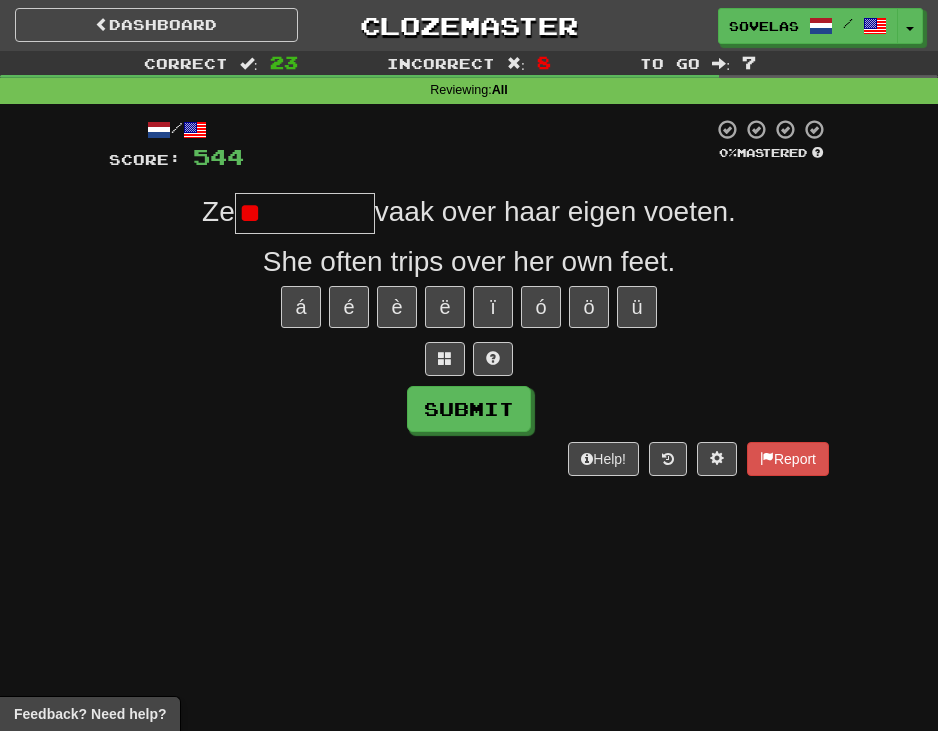 type on "*" 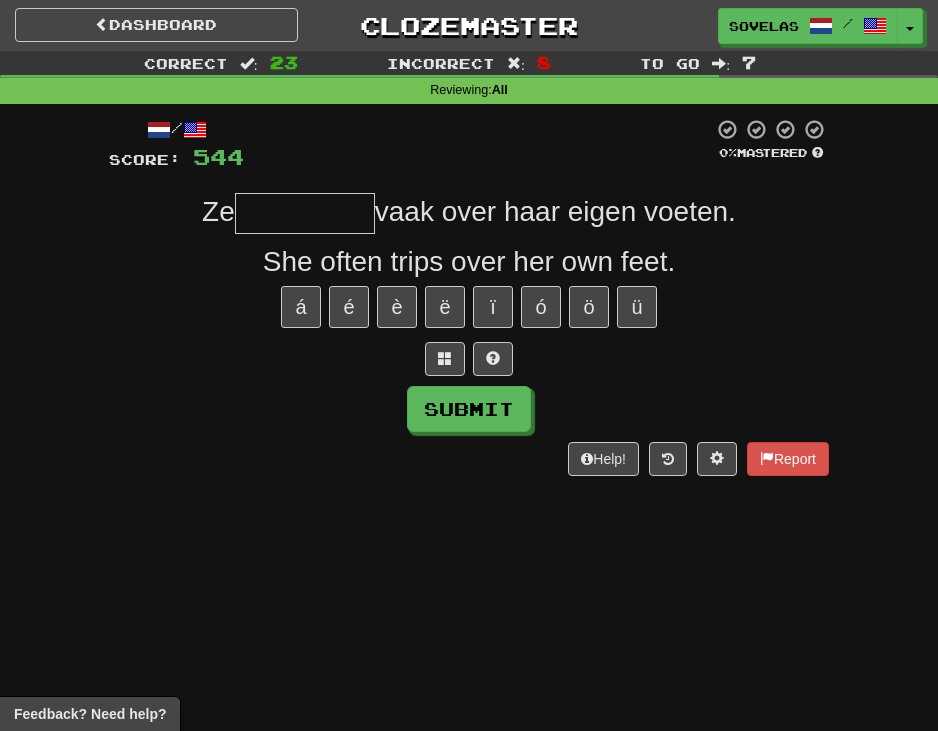 type on "*" 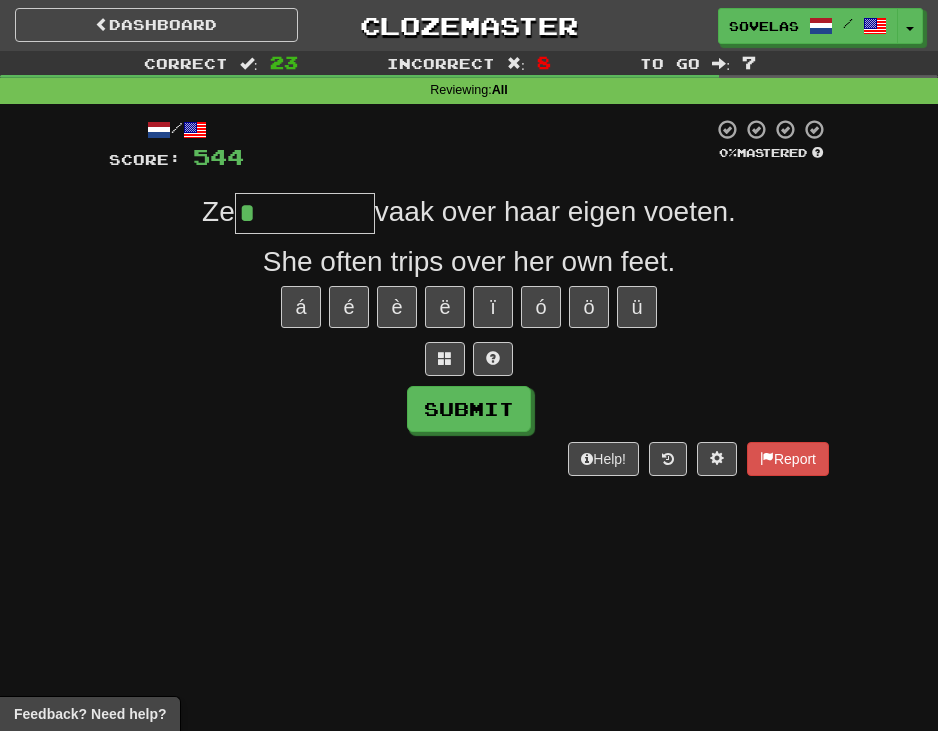 type on "*********" 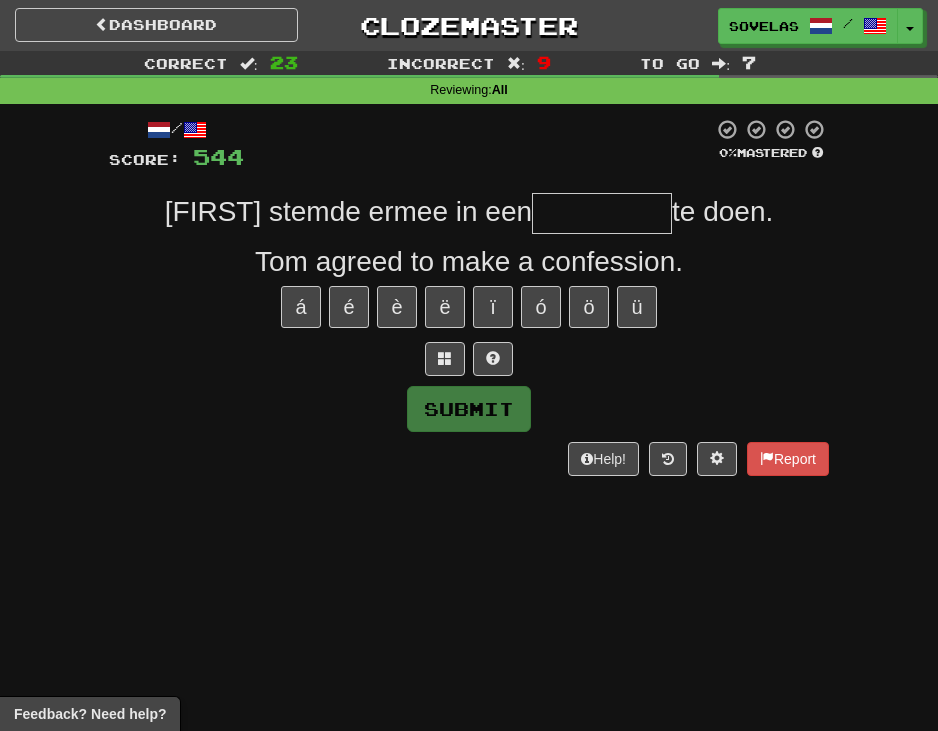type on "*" 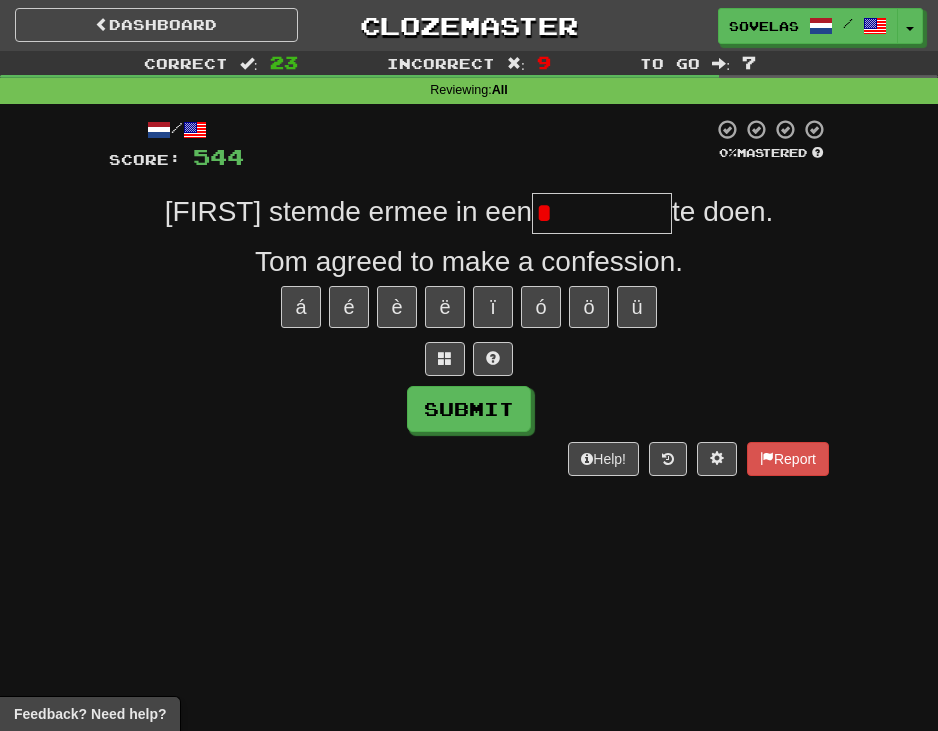type on "**********" 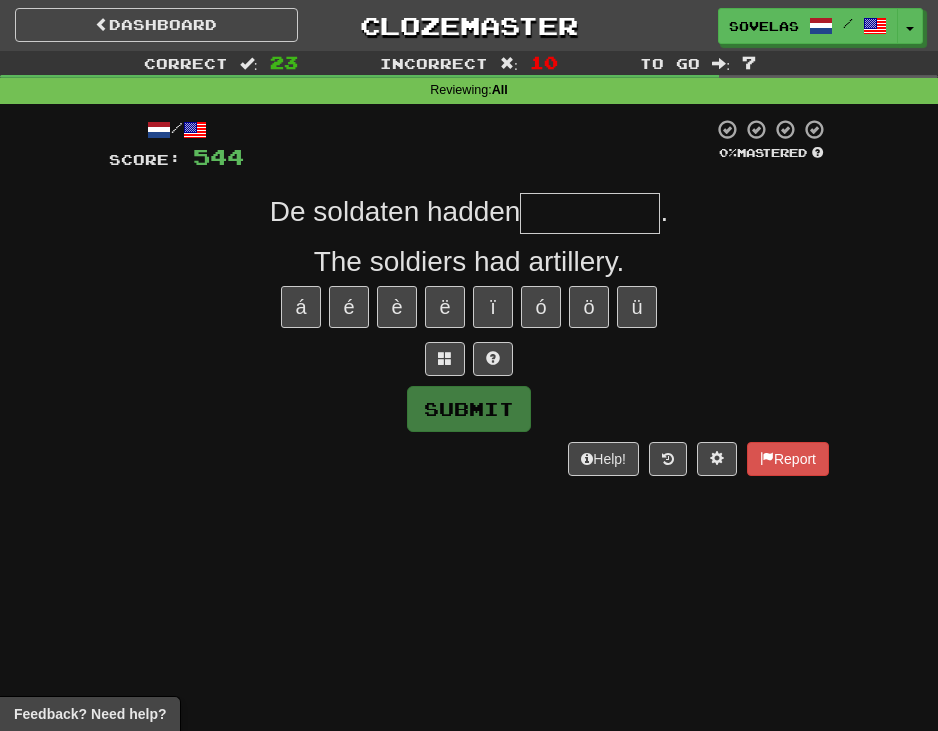 type on "*" 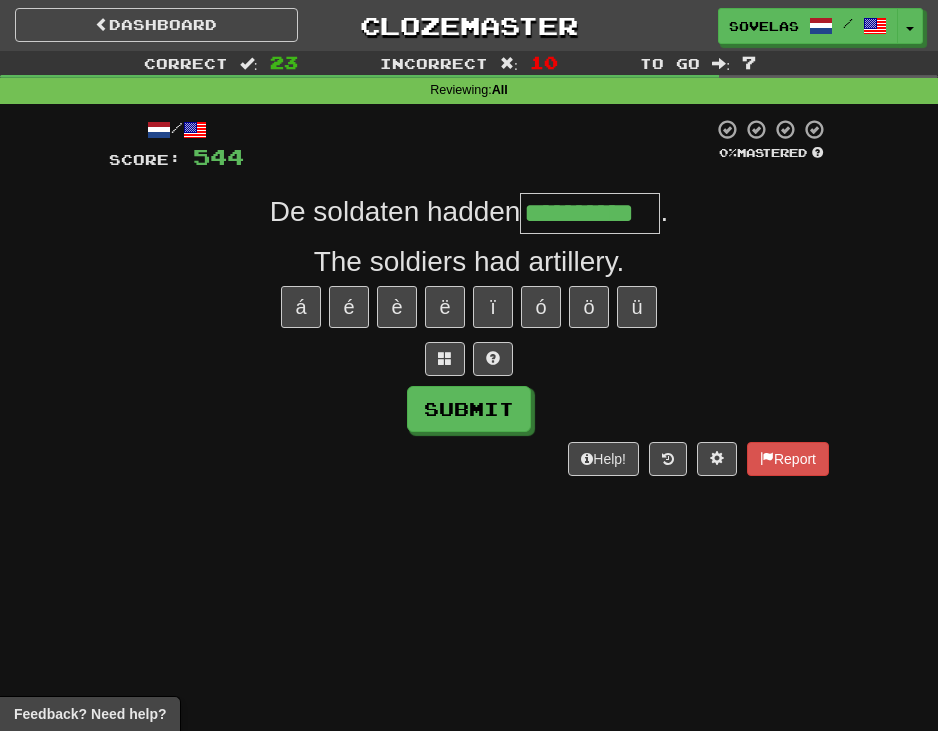 type on "**********" 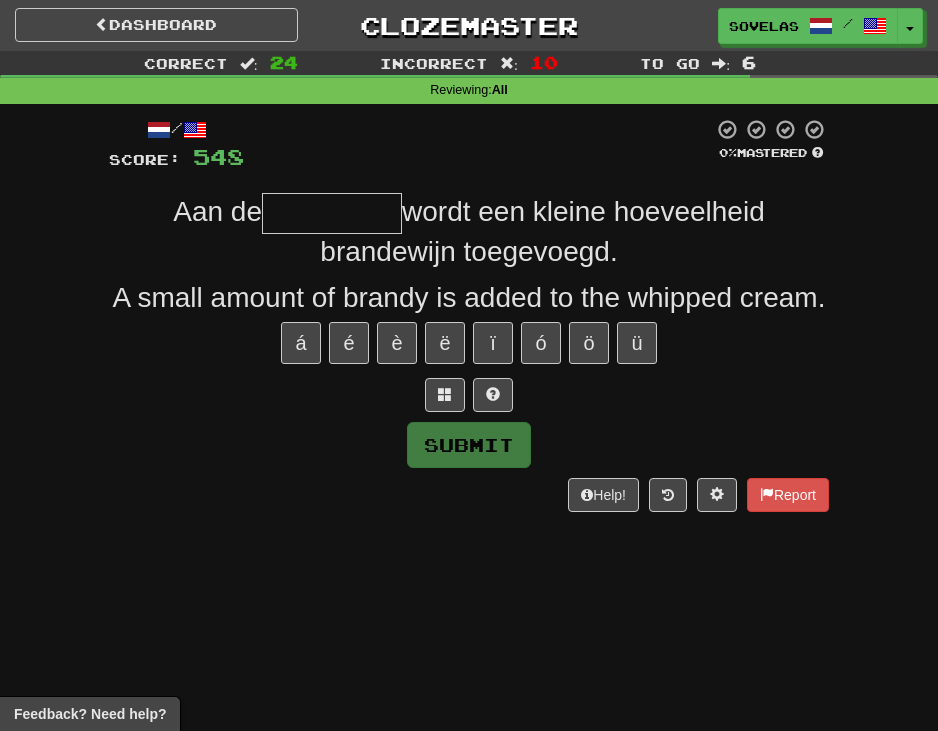 type on "*" 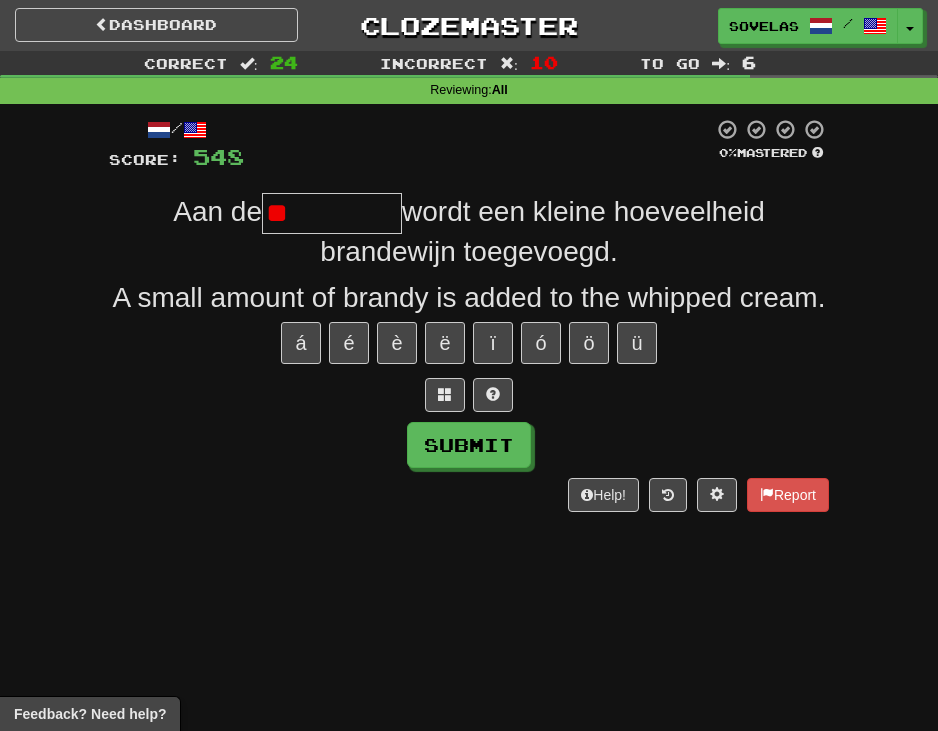 type on "*" 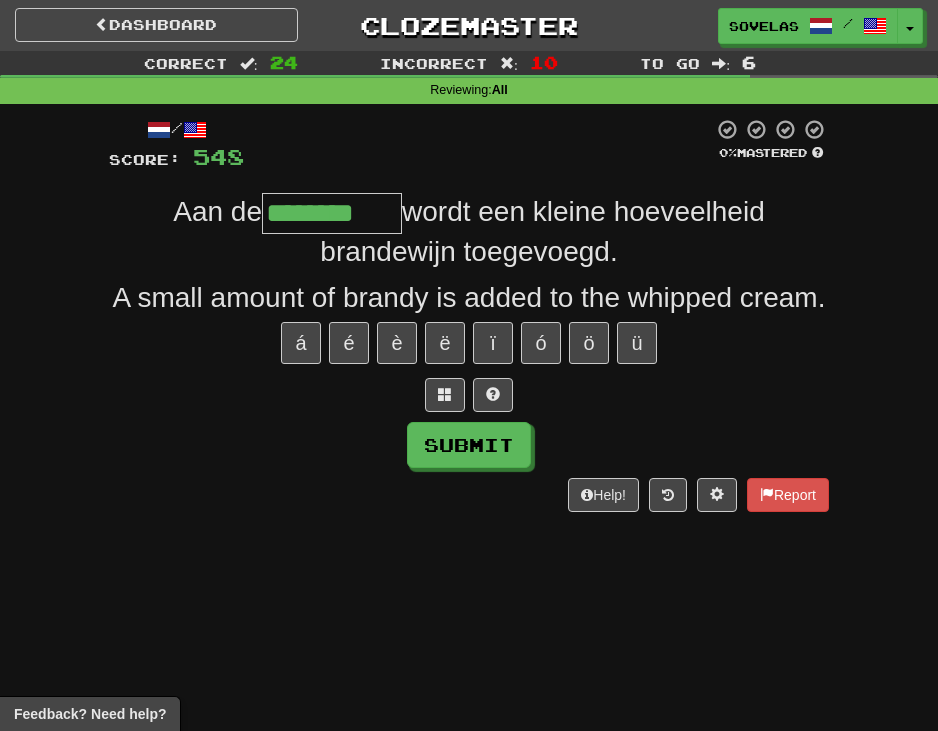 type on "********" 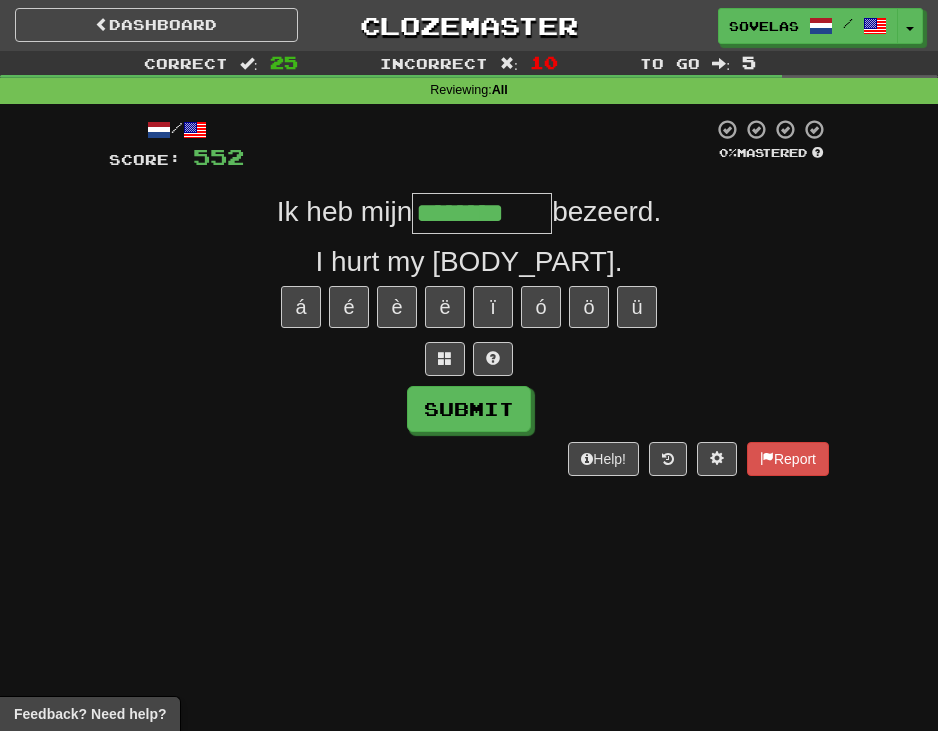 type on "********" 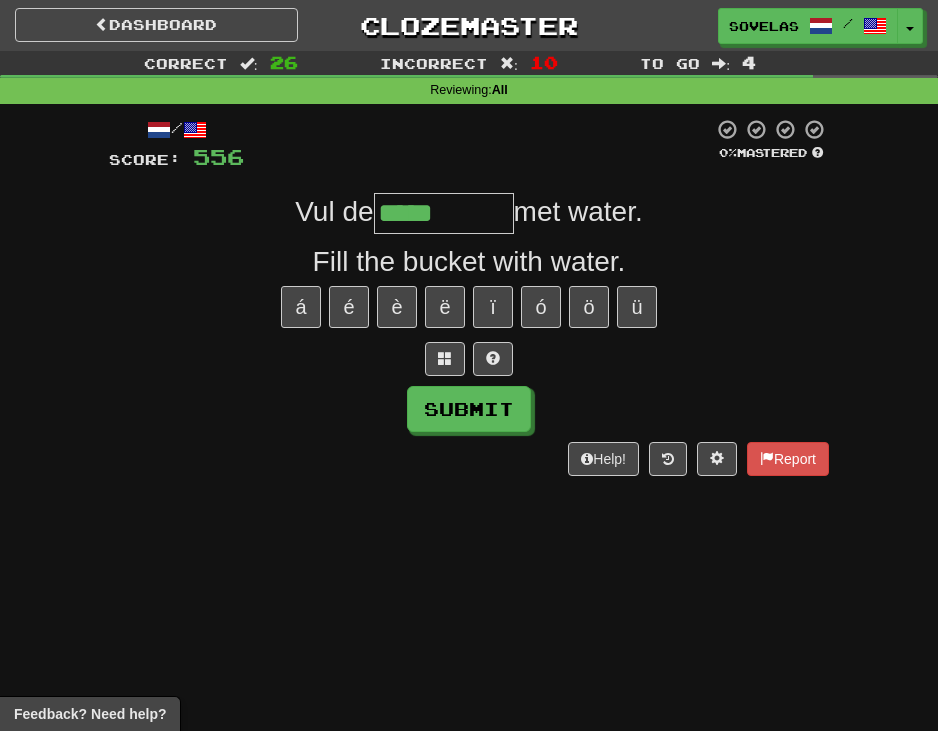 type on "*****" 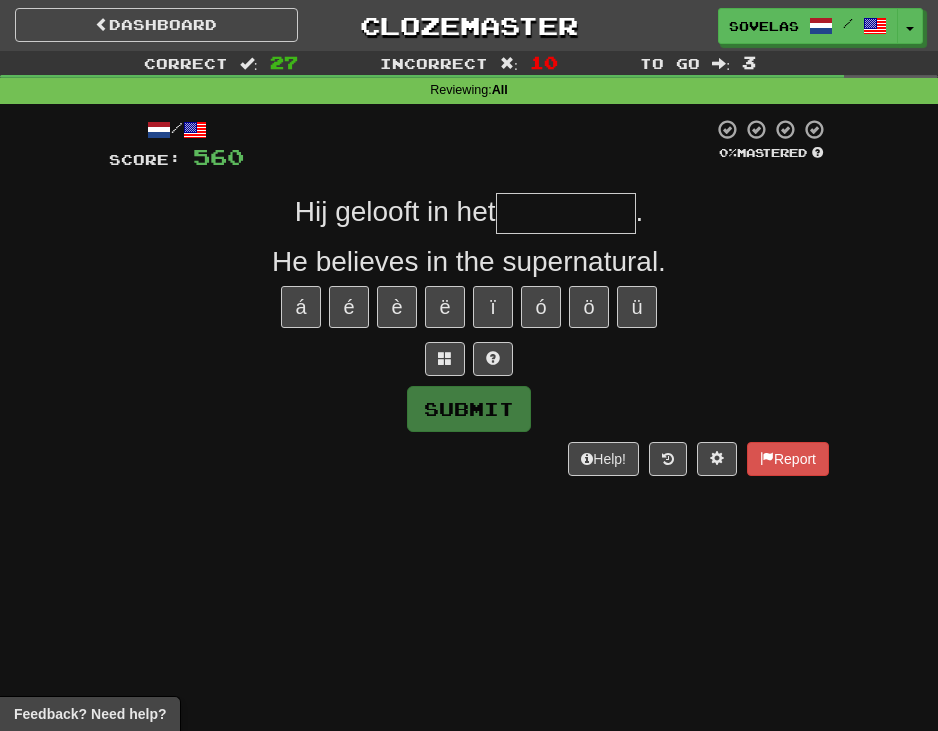 type on "*" 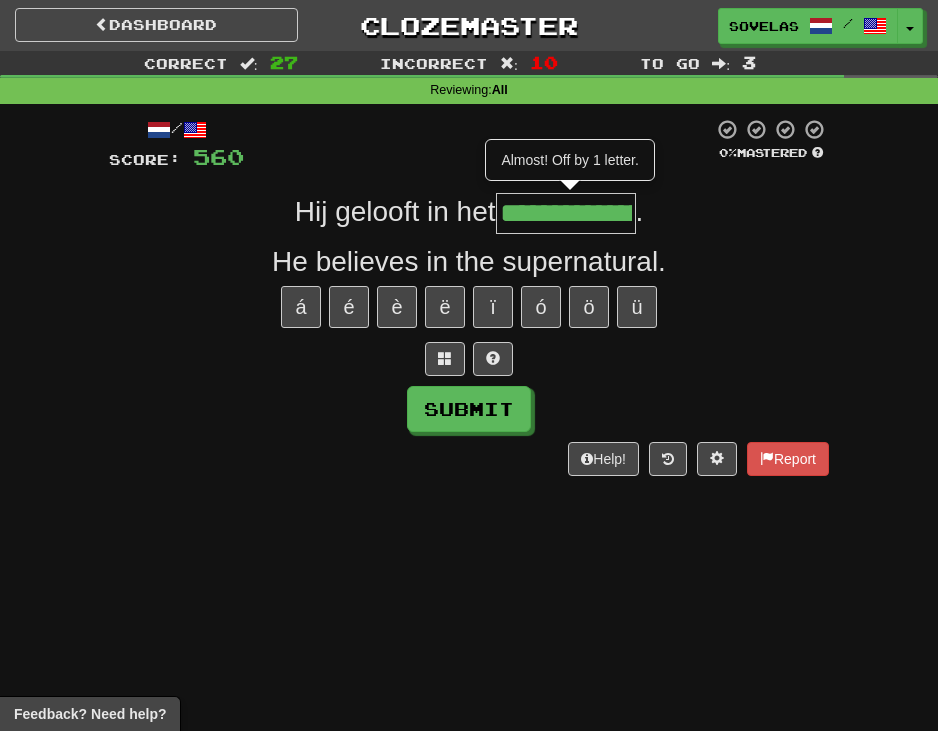 type on "**********" 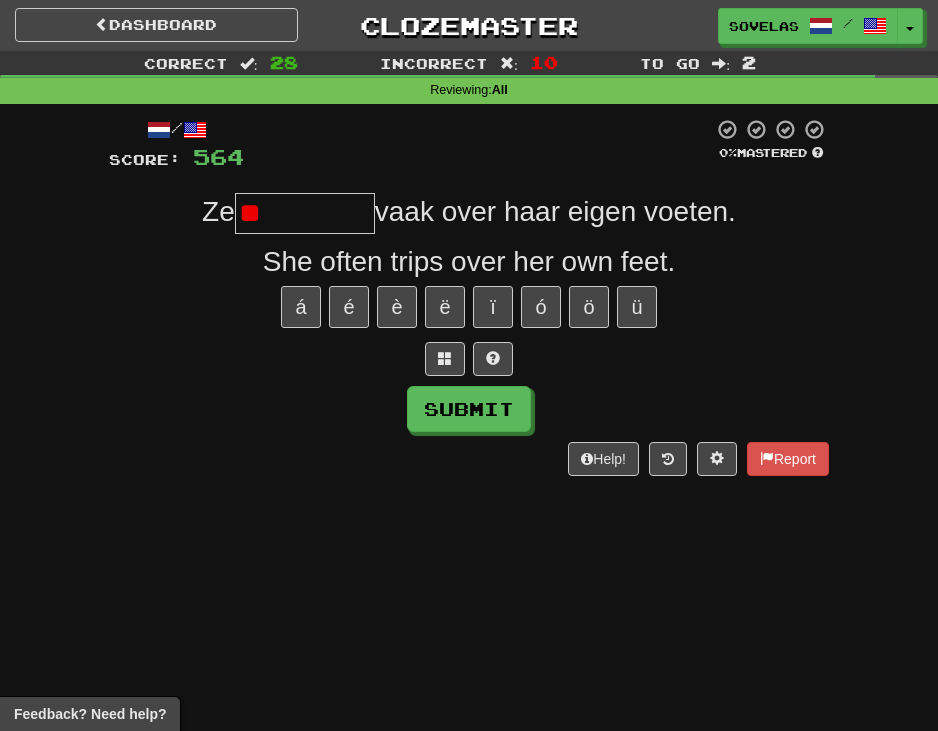 type on "*********" 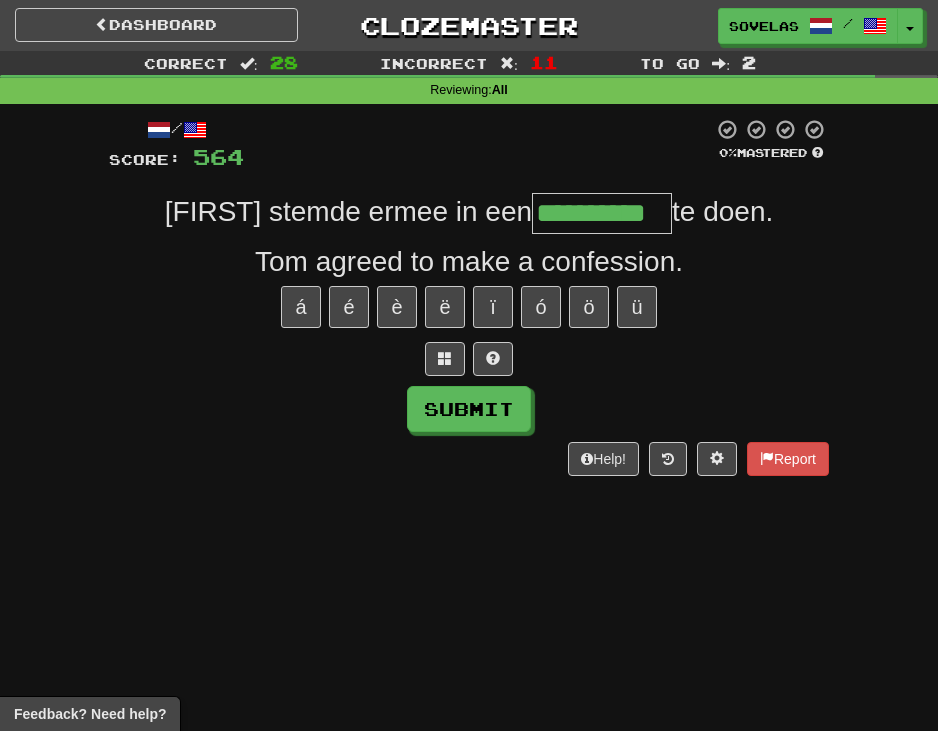 type on "**********" 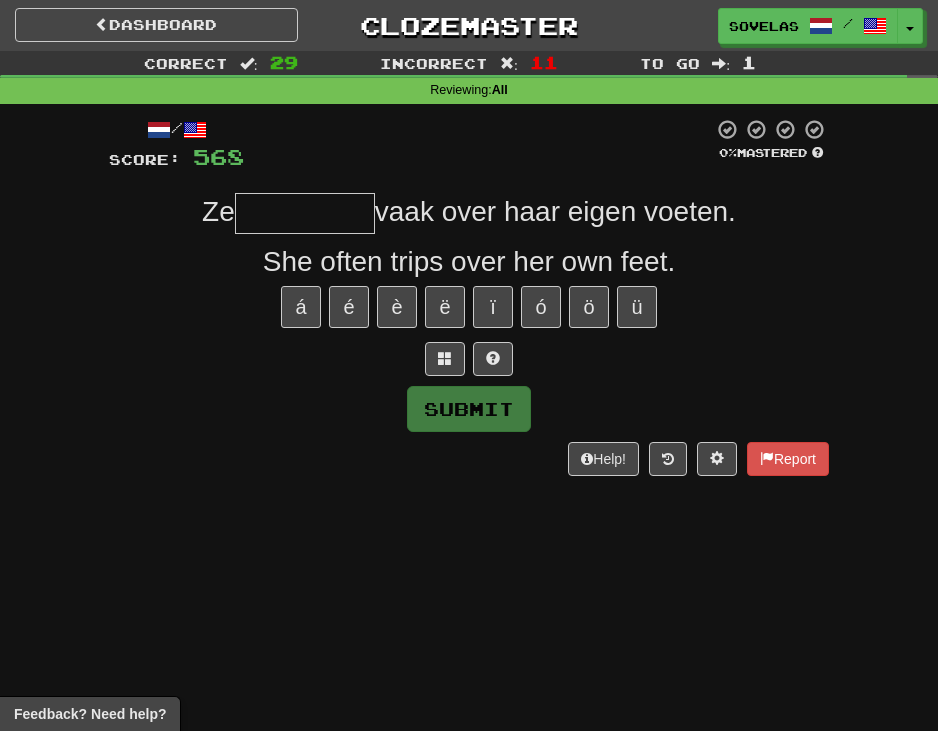 type on "*" 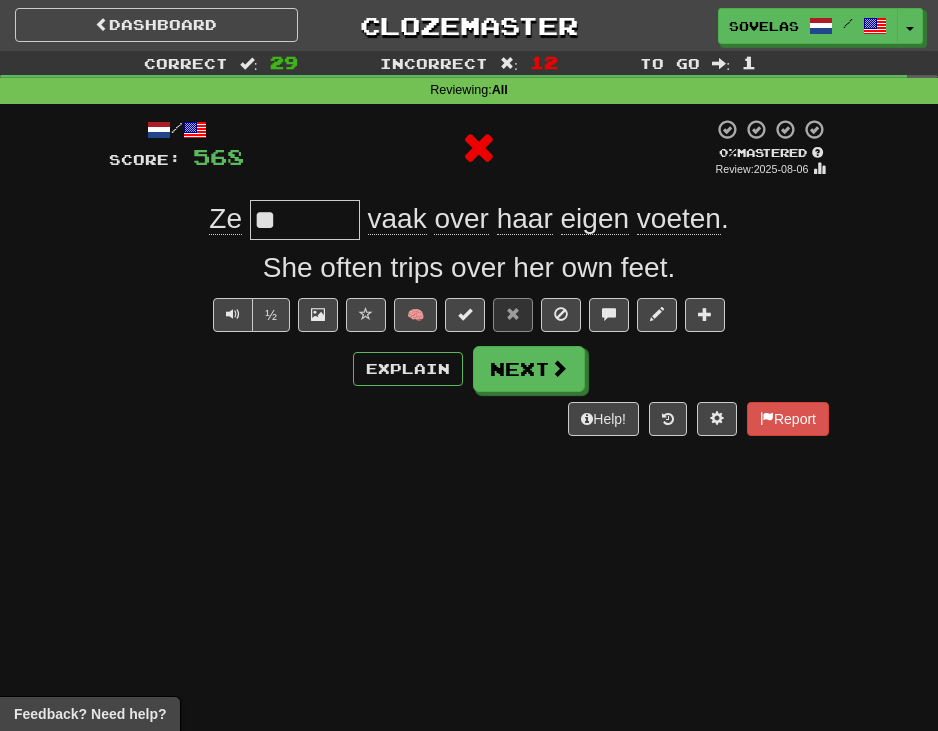 type on "*********" 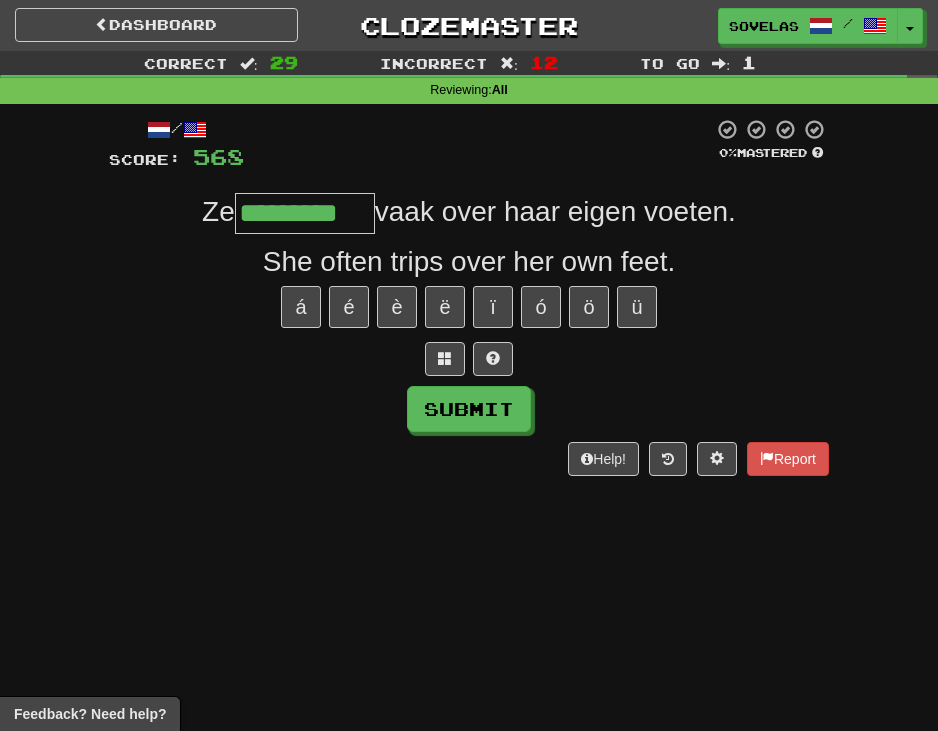 type on "*********" 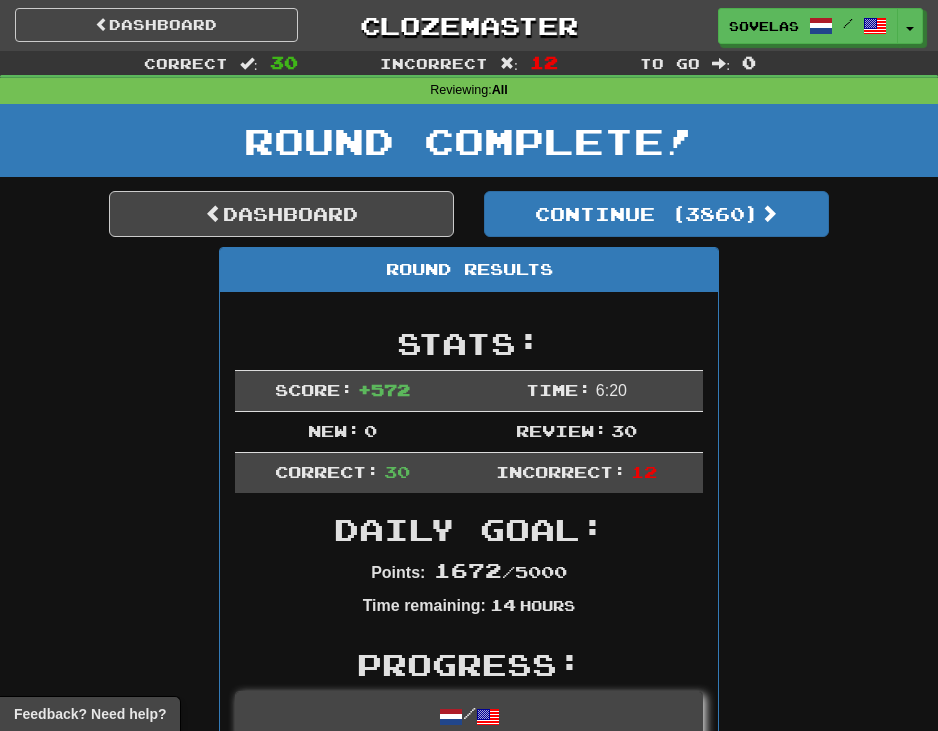 scroll, scrollTop: 0, scrollLeft: 0, axis: both 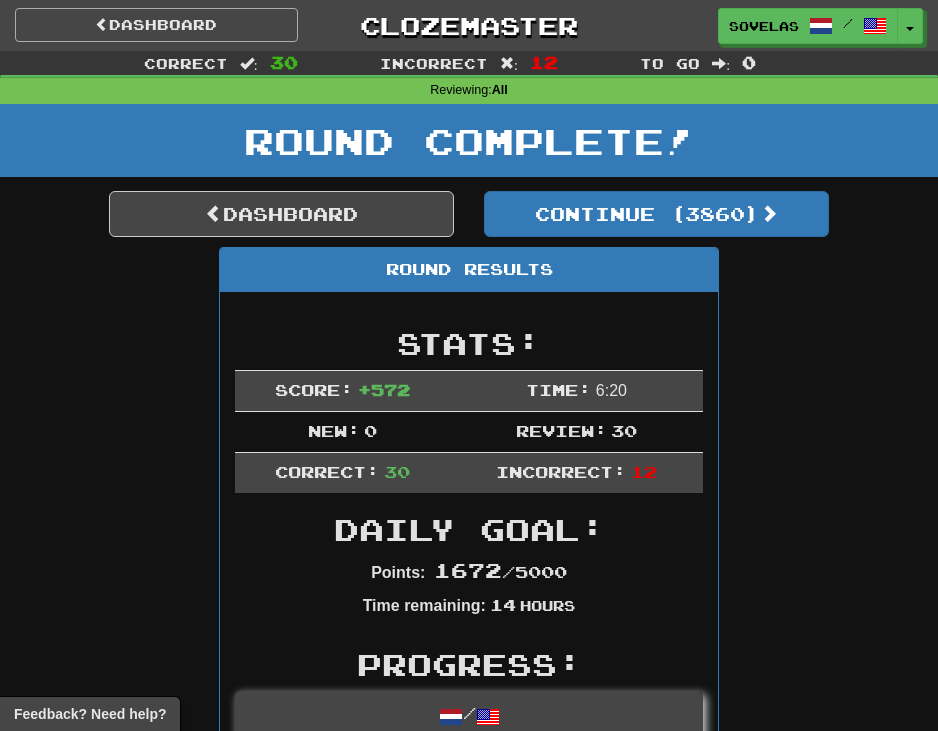 click on "Dashboard" at bounding box center [156, 25] 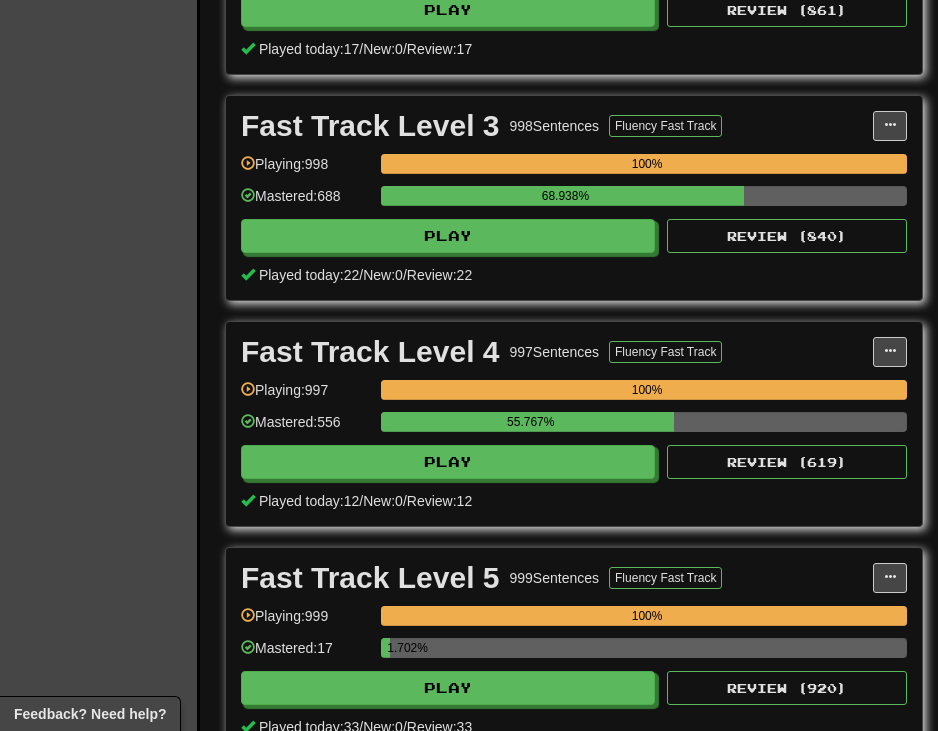scroll, scrollTop: 1890, scrollLeft: 0, axis: vertical 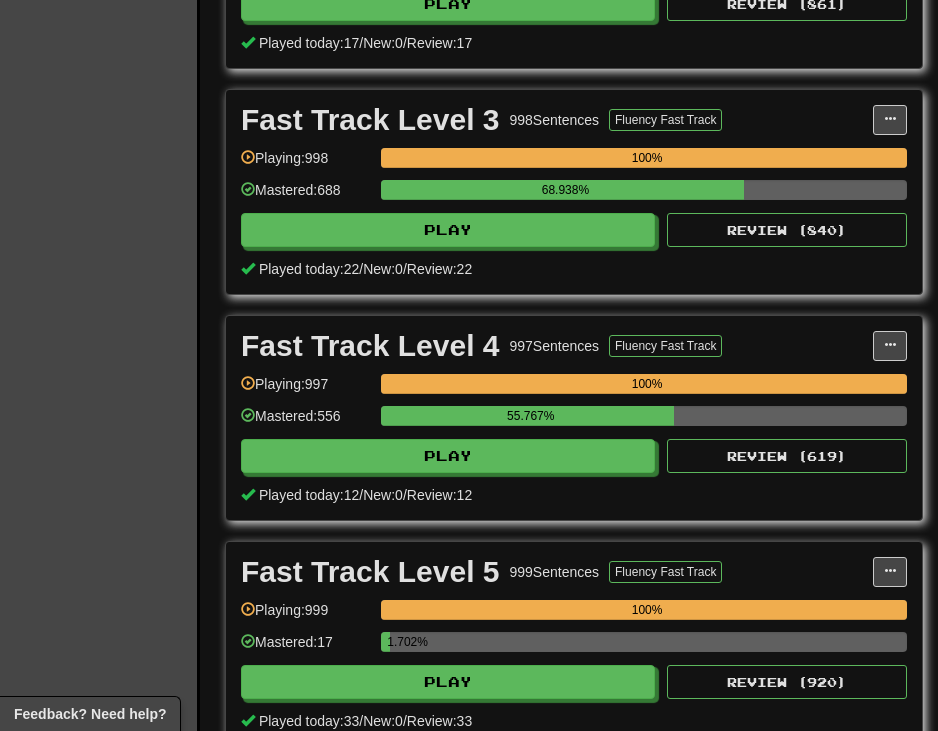 click on "Fast Track Level 5 999  Sentences Fluency Fast Track Manage Sentences Unpin from Dashboard  Playing:  999 100%  Mastered:  17 1.702% Play Review ( 920 )   Played today:  33  /  New:  0  /  Review:  33" at bounding box center (574, 644) 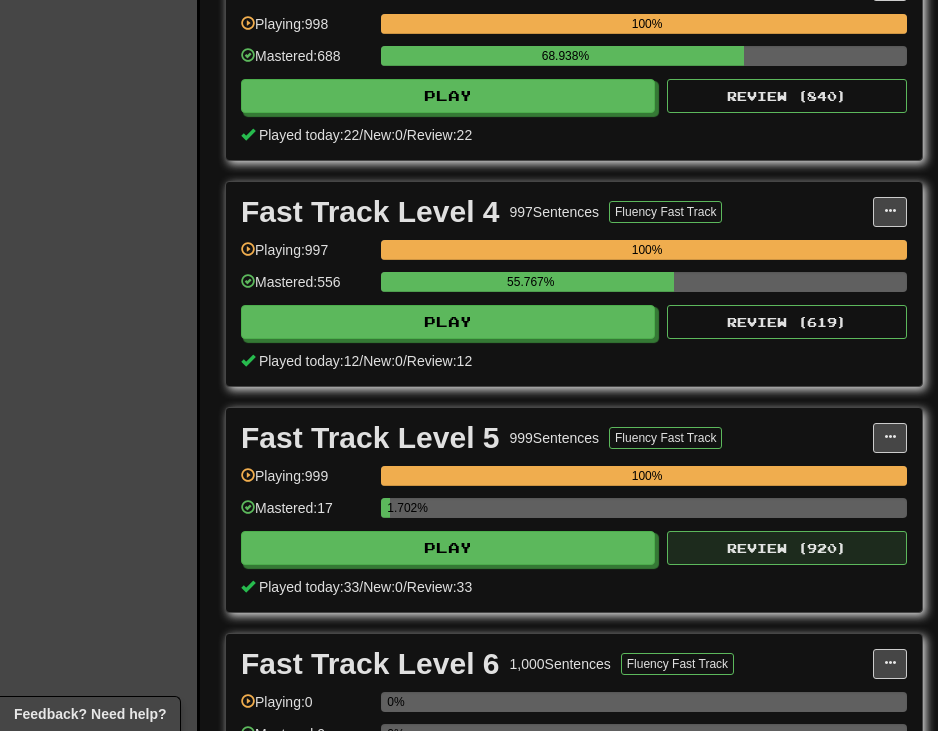 scroll, scrollTop: 2025, scrollLeft: 1, axis: both 